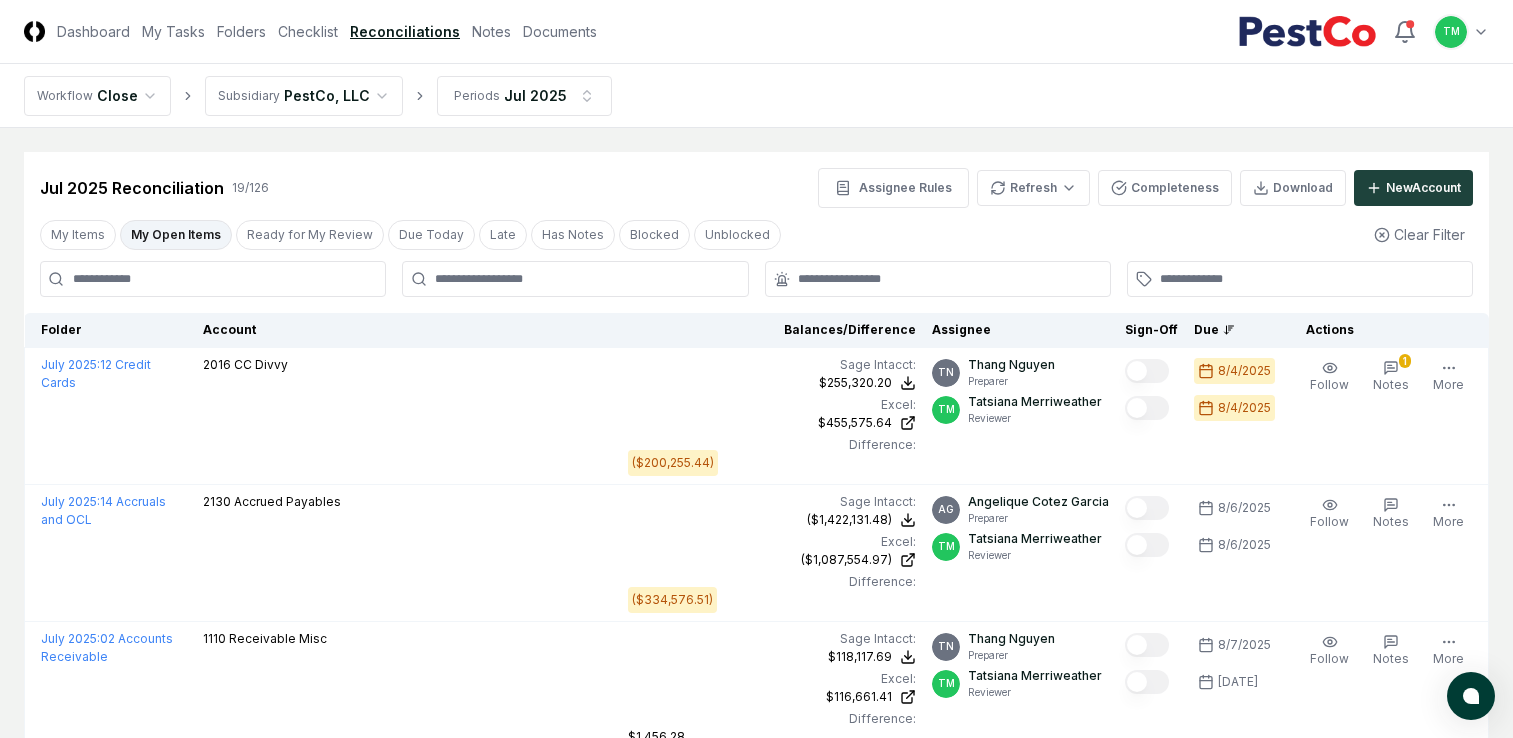 scroll, scrollTop: 88, scrollLeft: 0, axis: vertical 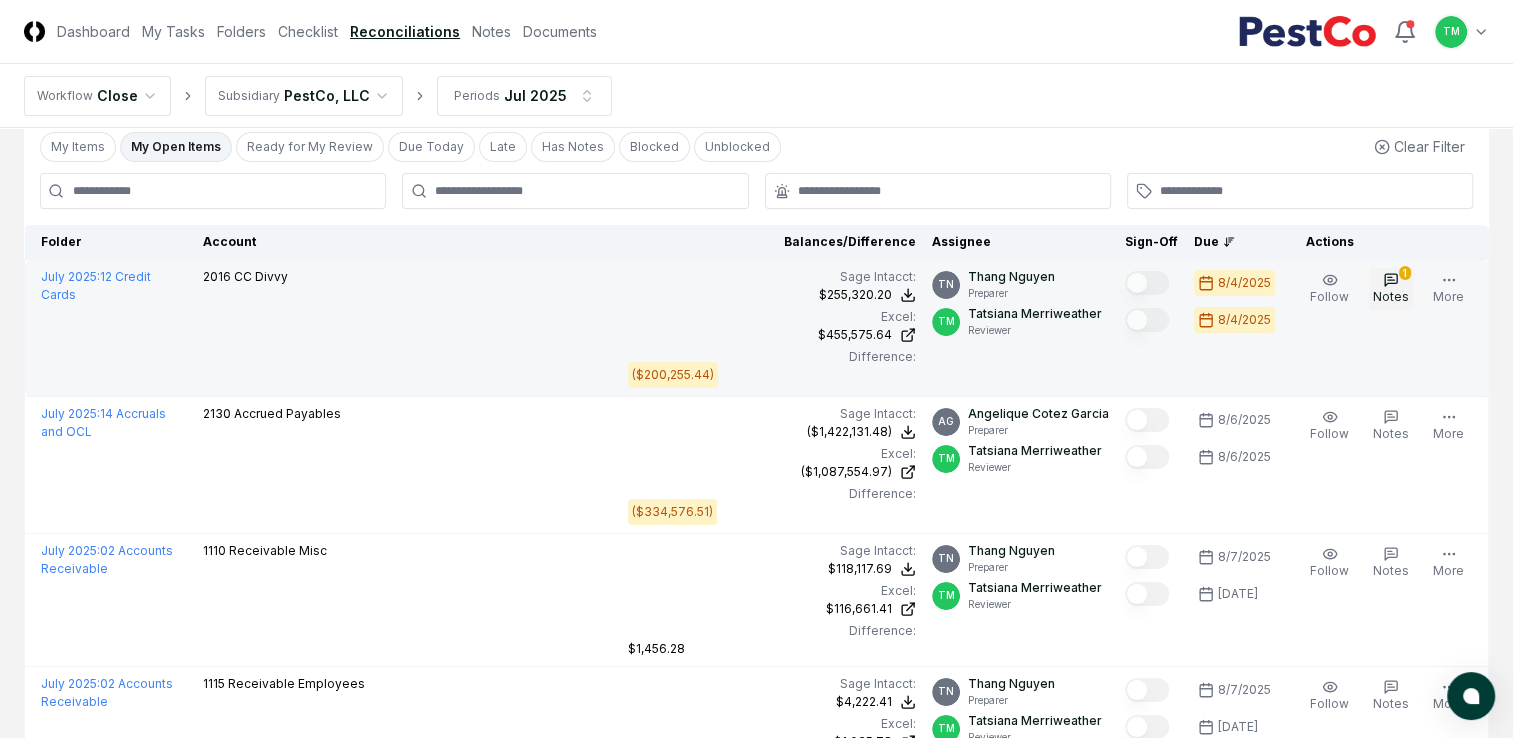 click 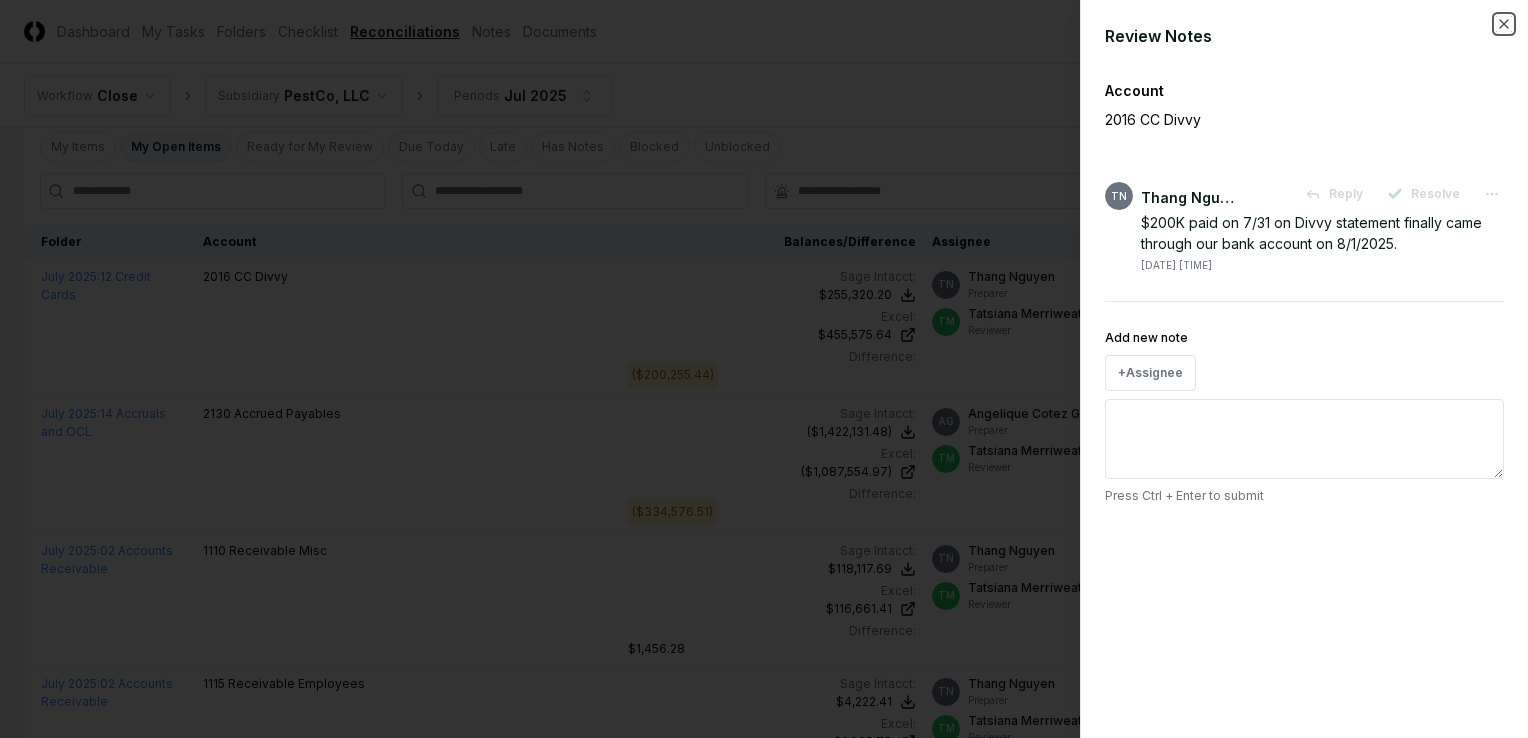 click 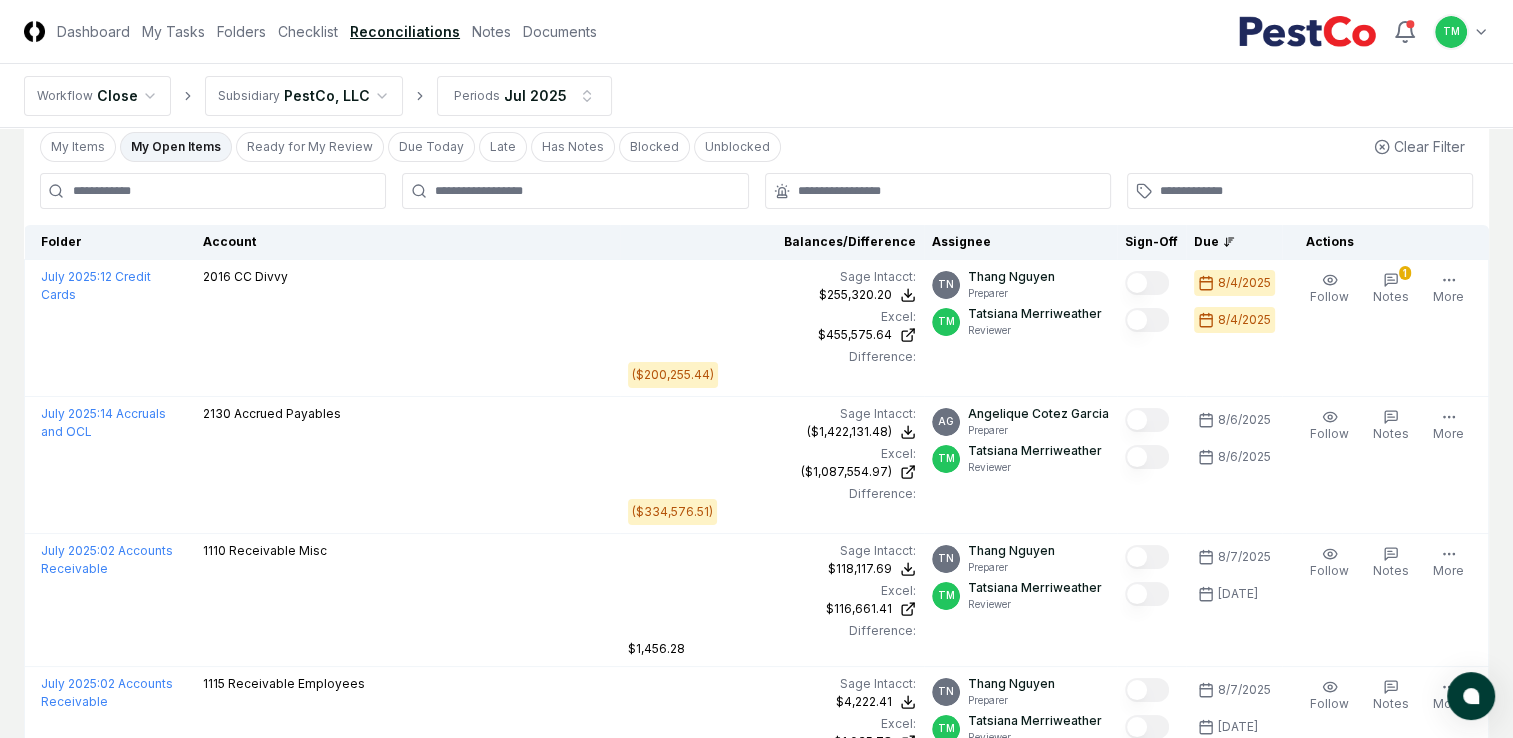 click on "CloseCore Dashboard My Tasks Folders Checklist Reconciliations Notes Documents Toggle navigation menu TM Toggle user menu Workflow Close Subsidiary PestCo, LLC Periods Jul 2025 Cancel Reassign Jul 2025 Reconciliation 19 / 126 Assignee Rules Refresh Completeness Download New Account My Items My Open Items Ready for My Review Due Today Late Has Notes Blocked Unblocked Clear Filter Folder Account Balances/Difference Per Sage Intacct Per Excel Difference Assignee Sign-Off Due Actions July 2025 : 12 Credit Cards 2016 CC Divvy Sage Intacct : $255,320.20 Excel: $455,575.64 Difference: ($200,255.44) $255,320.20 $455,575.64 ($200,255.44) TN [FIRST] [LAST] Preparer TM Tatsiana Merriweather Reviewer [DATE] [DATE] Follow 1 Notes Edit Task More July 2025 : 14 Accruals and OCL 2130 Accrued Payables Sage Intacct : ($1,422,131.48) Excel: ($1,087,554.97) Difference: ($334,576.51) ($1,422,131.48) ($1,087,554.97) ($334,576.51) AG Angelique Cotez Garcia Preparer TM Tatsiana Merriweather Reviewer [DATE] [DATE]" at bounding box center [756, 1427] 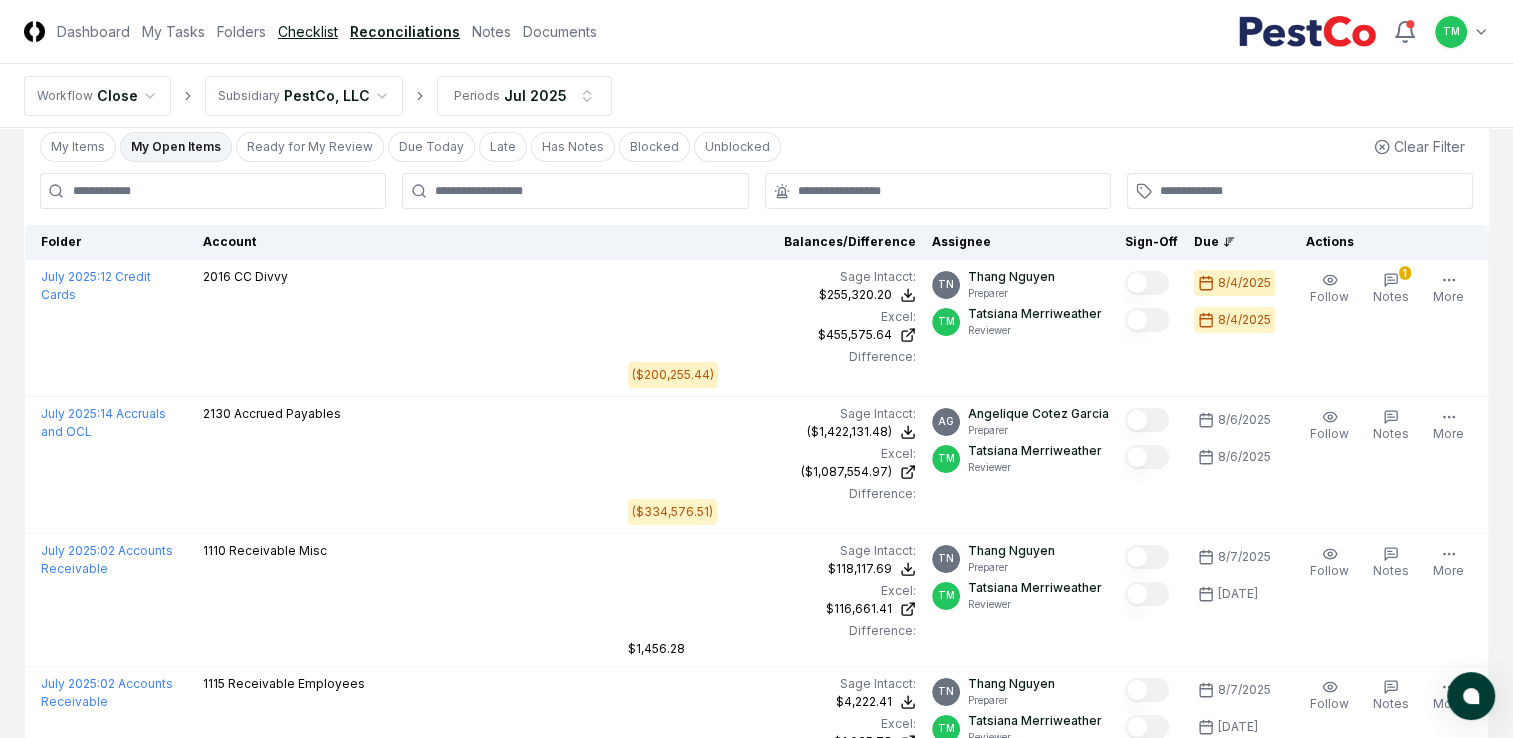 click on "Checklist" at bounding box center (308, 31) 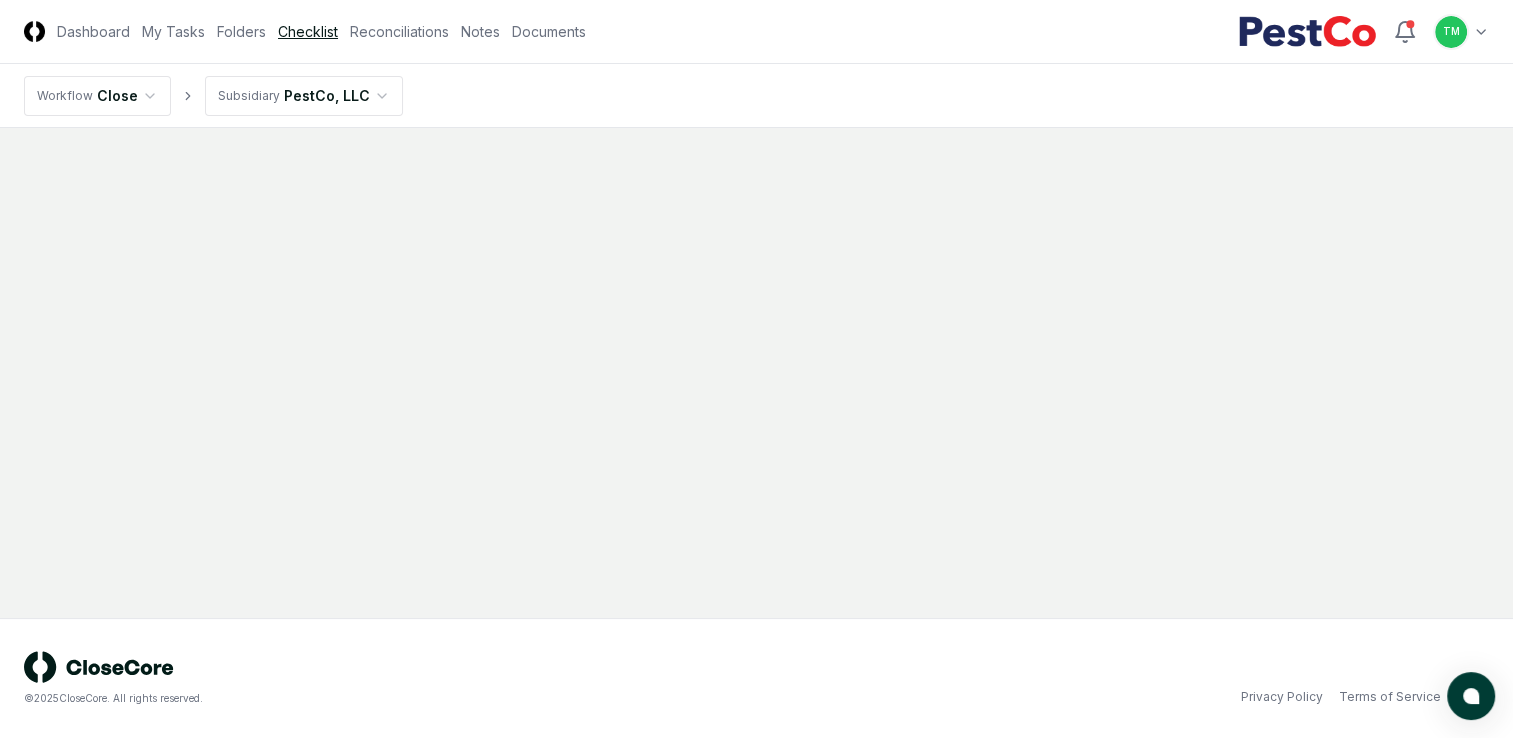 scroll, scrollTop: 0, scrollLeft: 0, axis: both 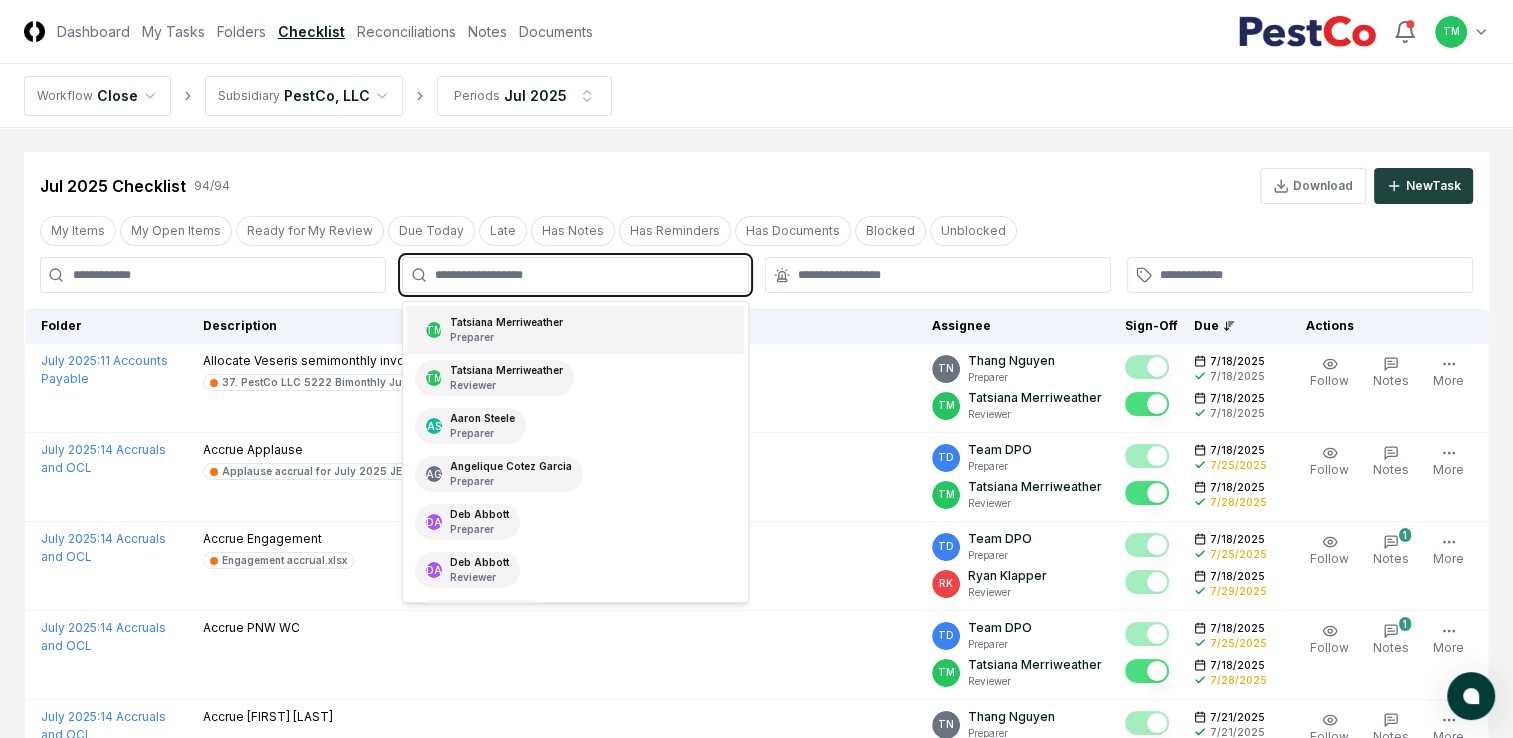 click at bounding box center (585, 275) 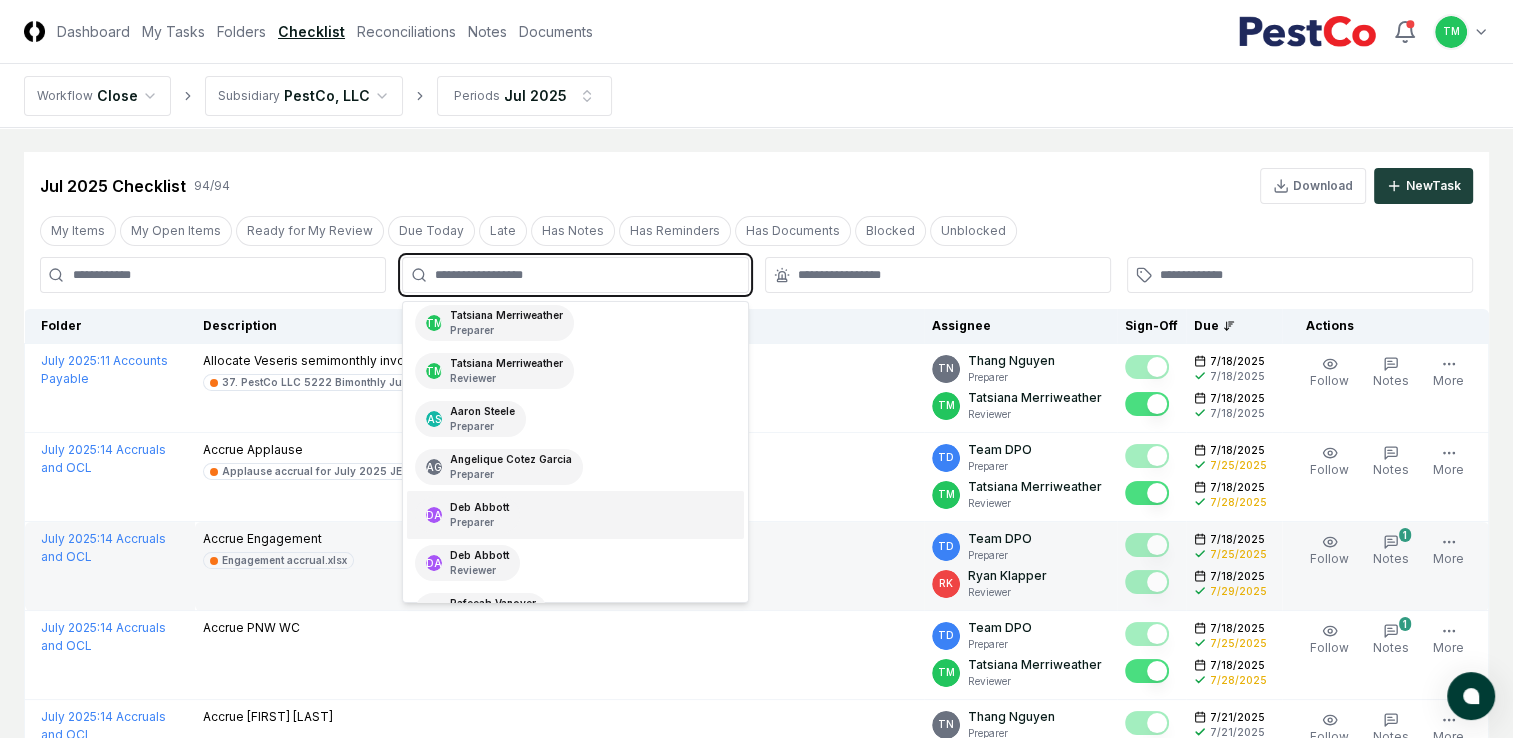 scroll, scrollTop: 0, scrollLeft: 0, axis: both 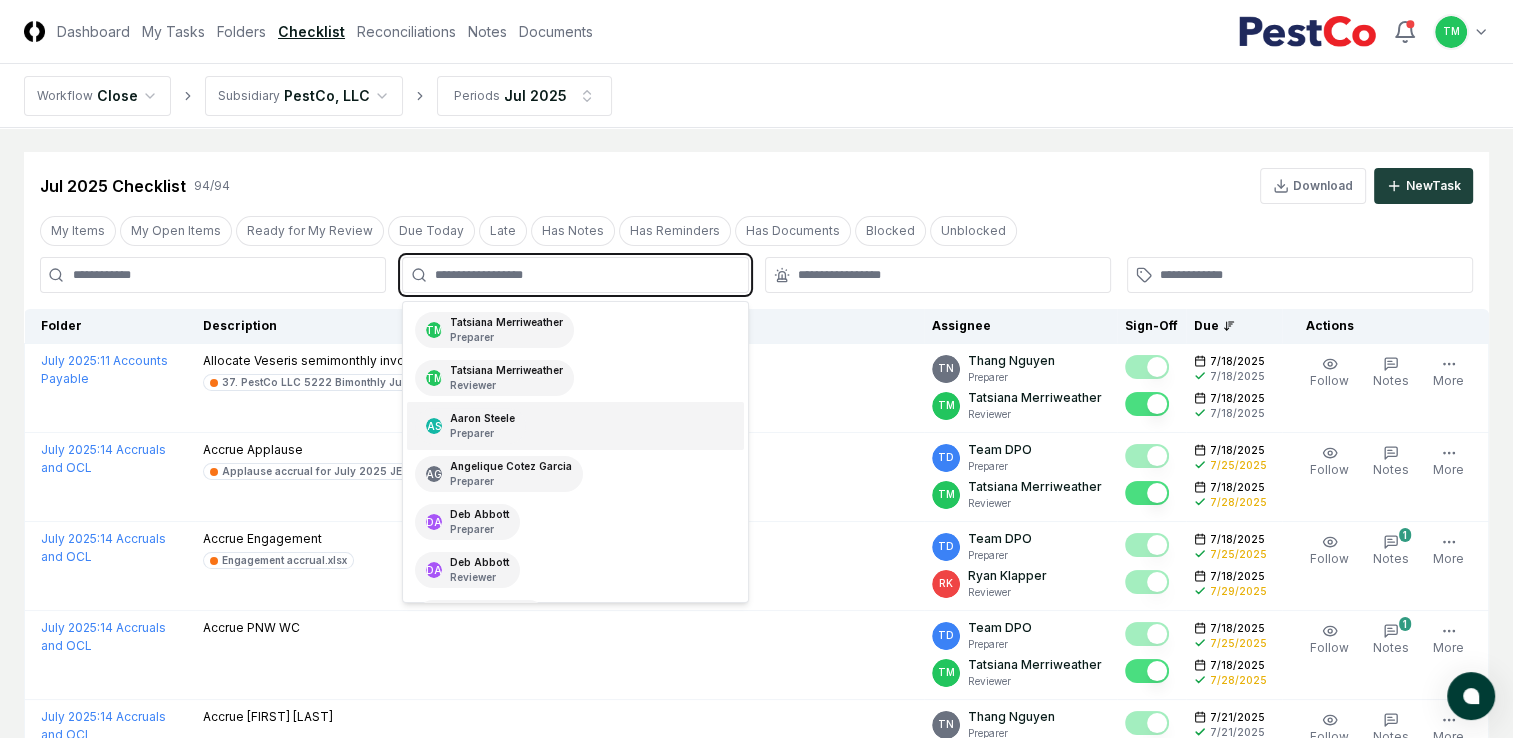 click on "Preparer" at bounding box center [482, 433] 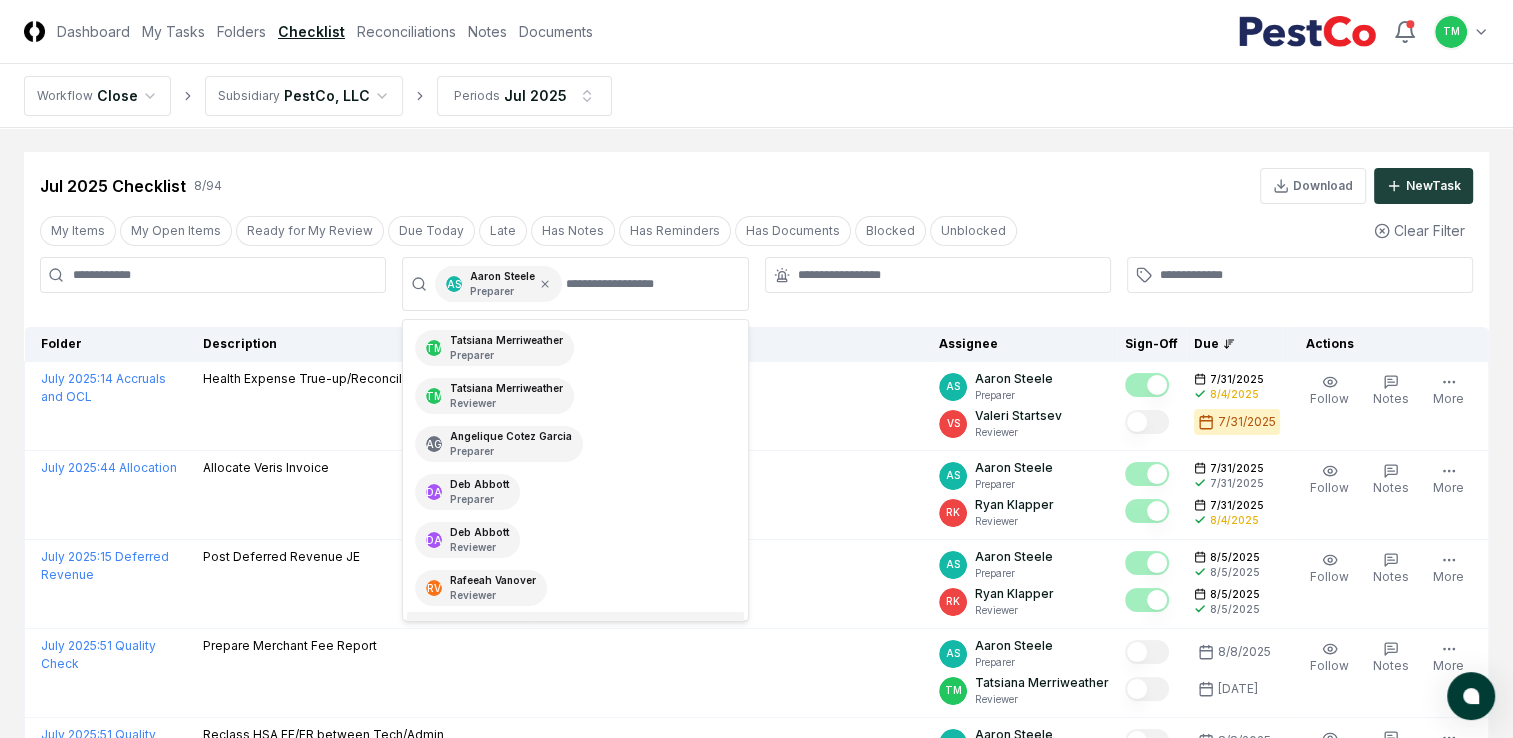 click on "CloseCore Dashboard My Tasks Folders Checklist Reconciliations Notes Documents Toggle navigation menu TM Toggle user menu Workflow Close Subsidiary PestCo, LLC Periods Jul 2025 Cancel Reassign Jul 2025 Checklist 8 / 94 Download New Task My Items My Open Items Ready for My Review Due Today Late Has Notes Has Reminders Has Documents Blocked Unblocked Clear Filter AS Aaron Steele Preparer TM Tatsiana Merriweather Preparer TM Tatsiana Merriweather Reviewer AG Angelique Cotez Garcia Preparer DA Deb Abbott Preparer DA Deb Abbott Reviewer RV Rafeeah Vanover Reviewer RV Rafeeah Vanover Preparer RK Ryan Klapper Reviewer RK Ryan Klapper Preparer TD Team DPO Preparer TN Thang Nguyen Preparer TN Thang Nguyen Reviewer VS Valeri Startsev Reviewer VS Valeri Startsev Preparer Folder Description Assignee Sign-Off Due Actions July 2025 : 14 Accruals and OCL Health Expense True-up/Reconciliation AS Aaron Steele Preparer VS Valeri Startsev Reviewer [DATE] [DATE] [DATE] Follow Notes Upload Reminder Duplicate More *" at bounding box center [756, 609] 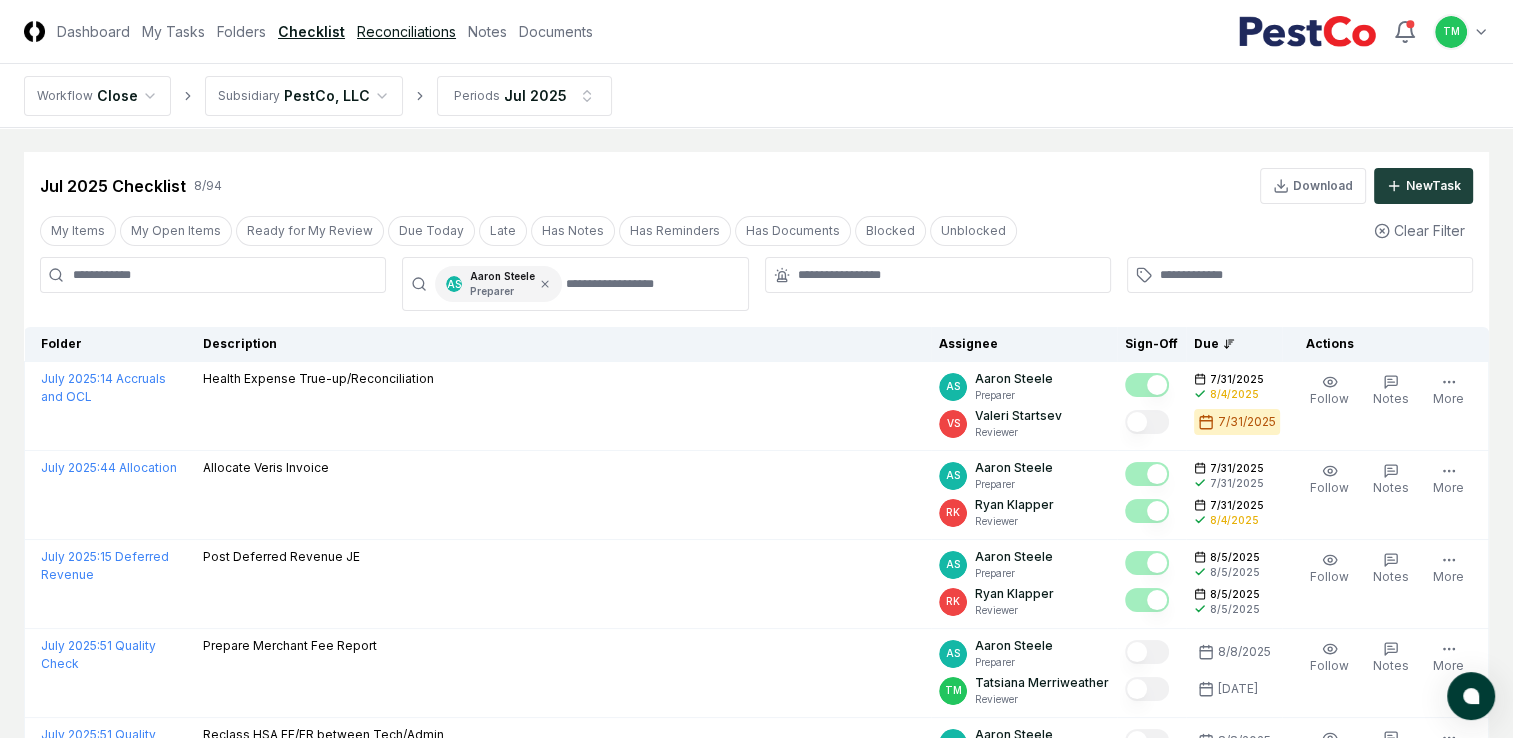 click on "Reconciliations" at bounding box center [406, 31] 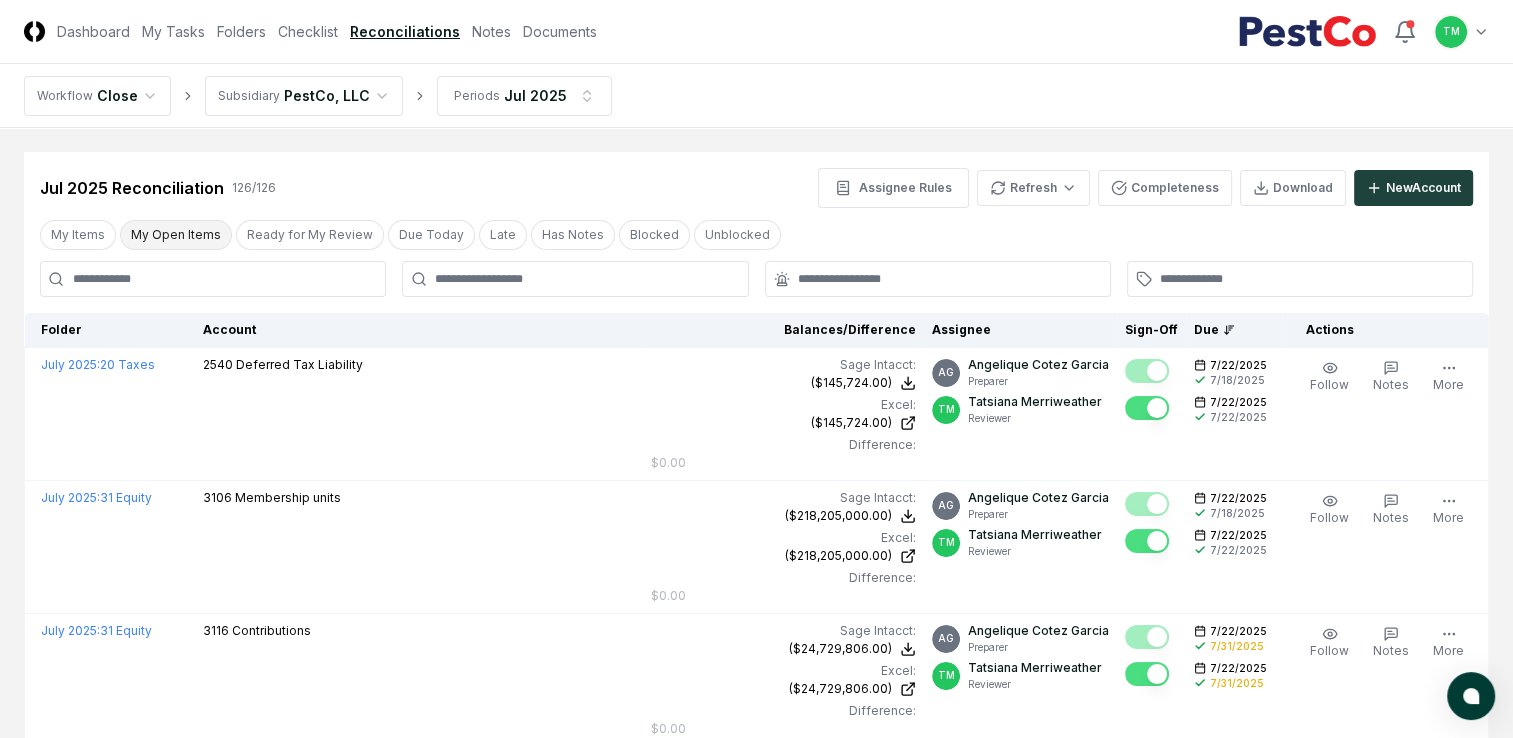 click on "My Open Items" at bounding box center (176, 235) 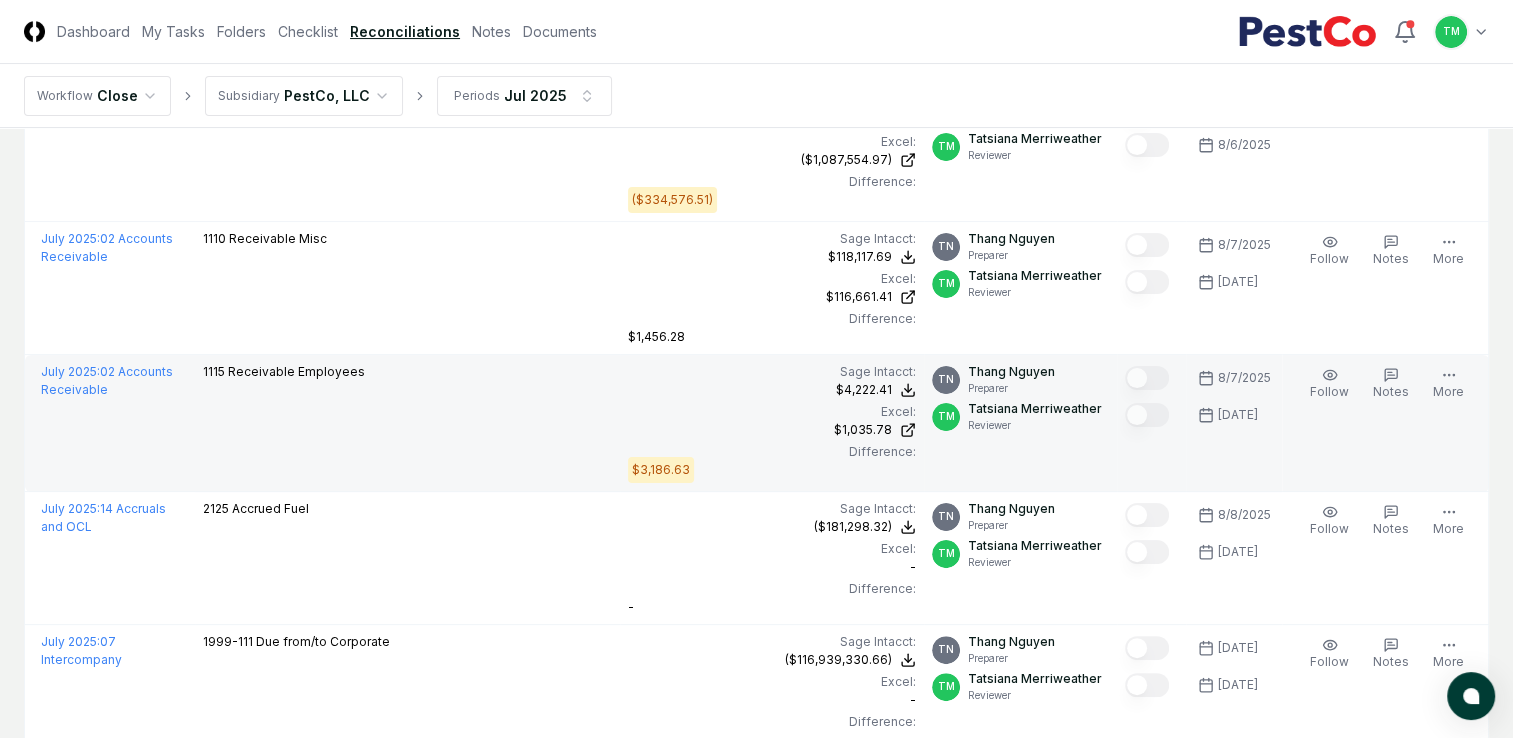 scroll, scrollTop: 0, scrollLeft: 0, axis: both 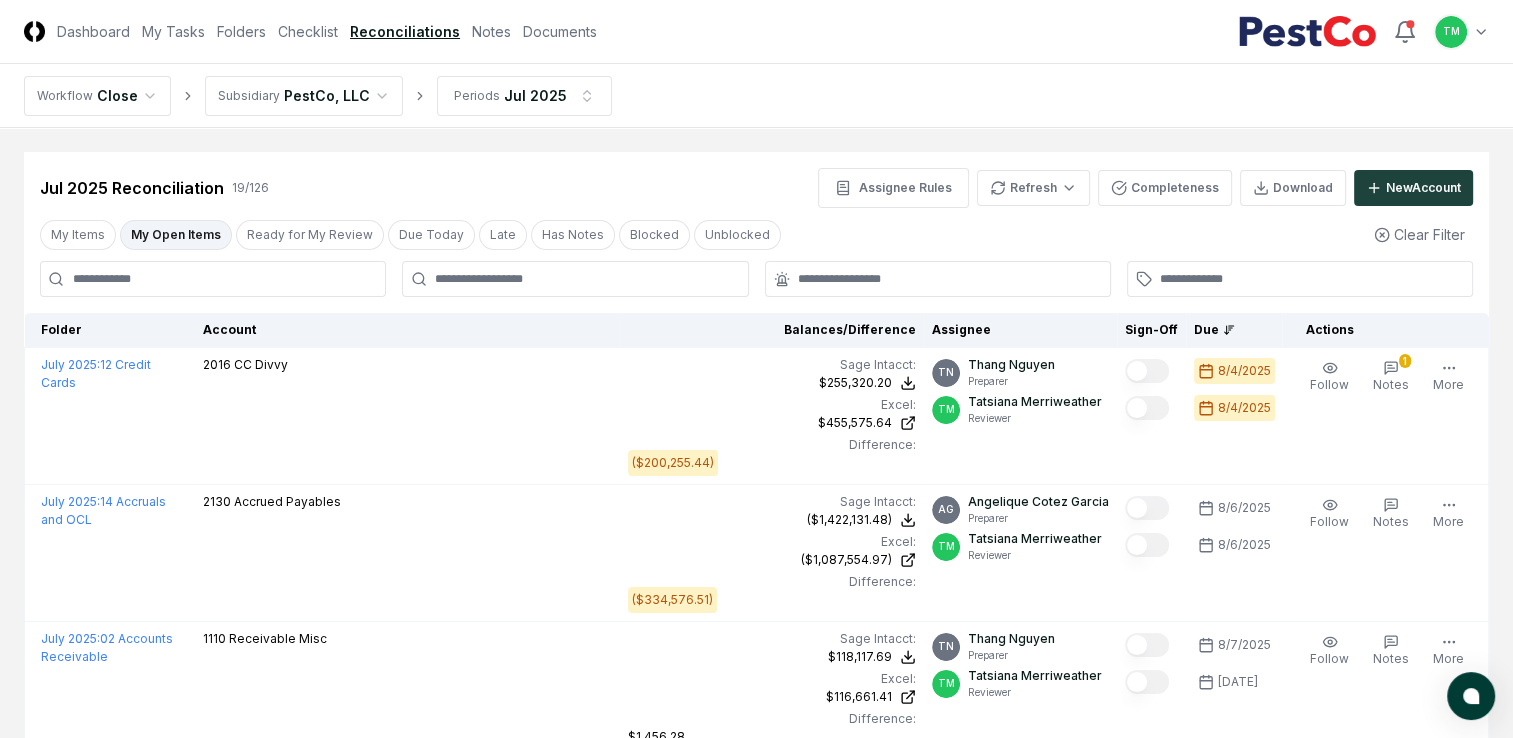 click on "My Open Items" at bounding box center (176, 235) 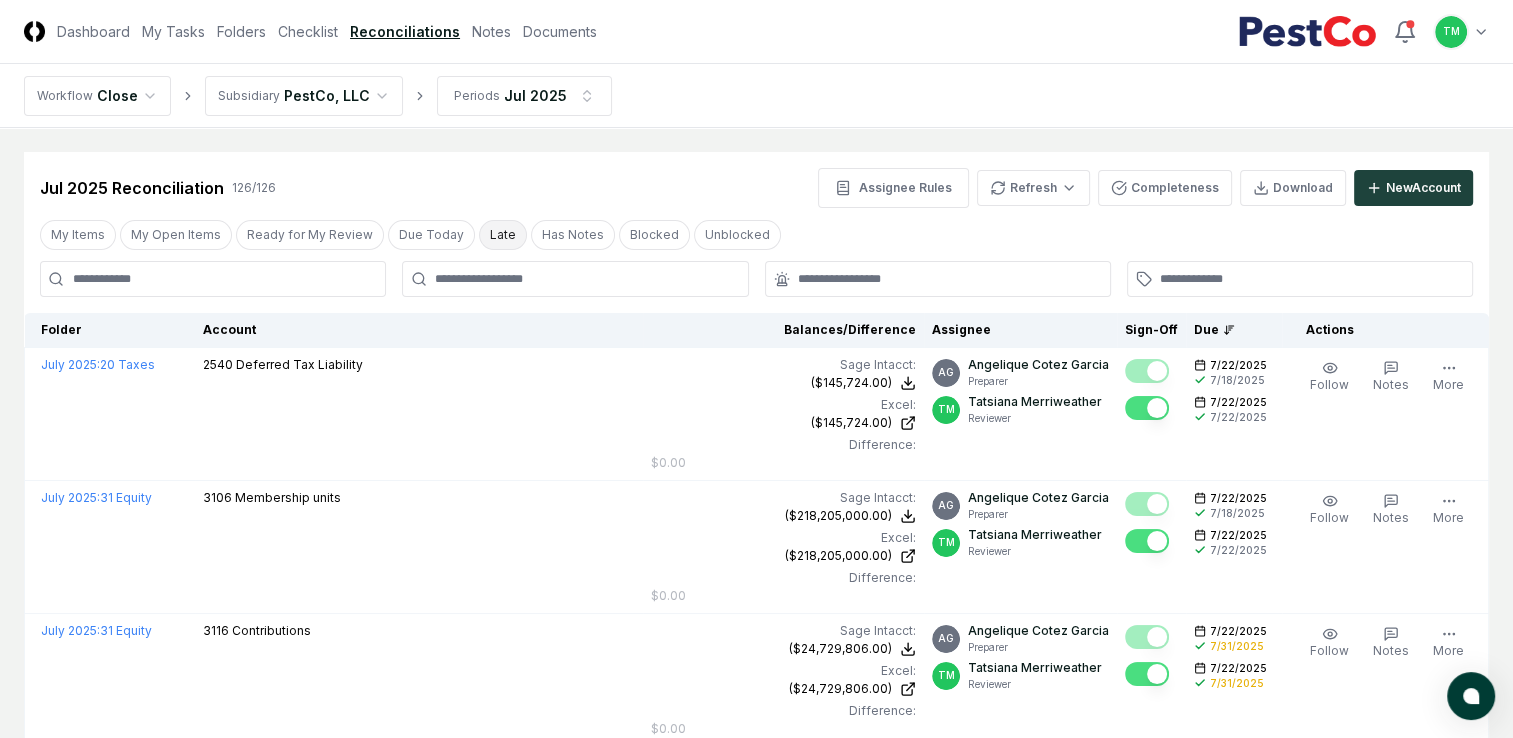 click on "Late" at bounding box center [503, 235] 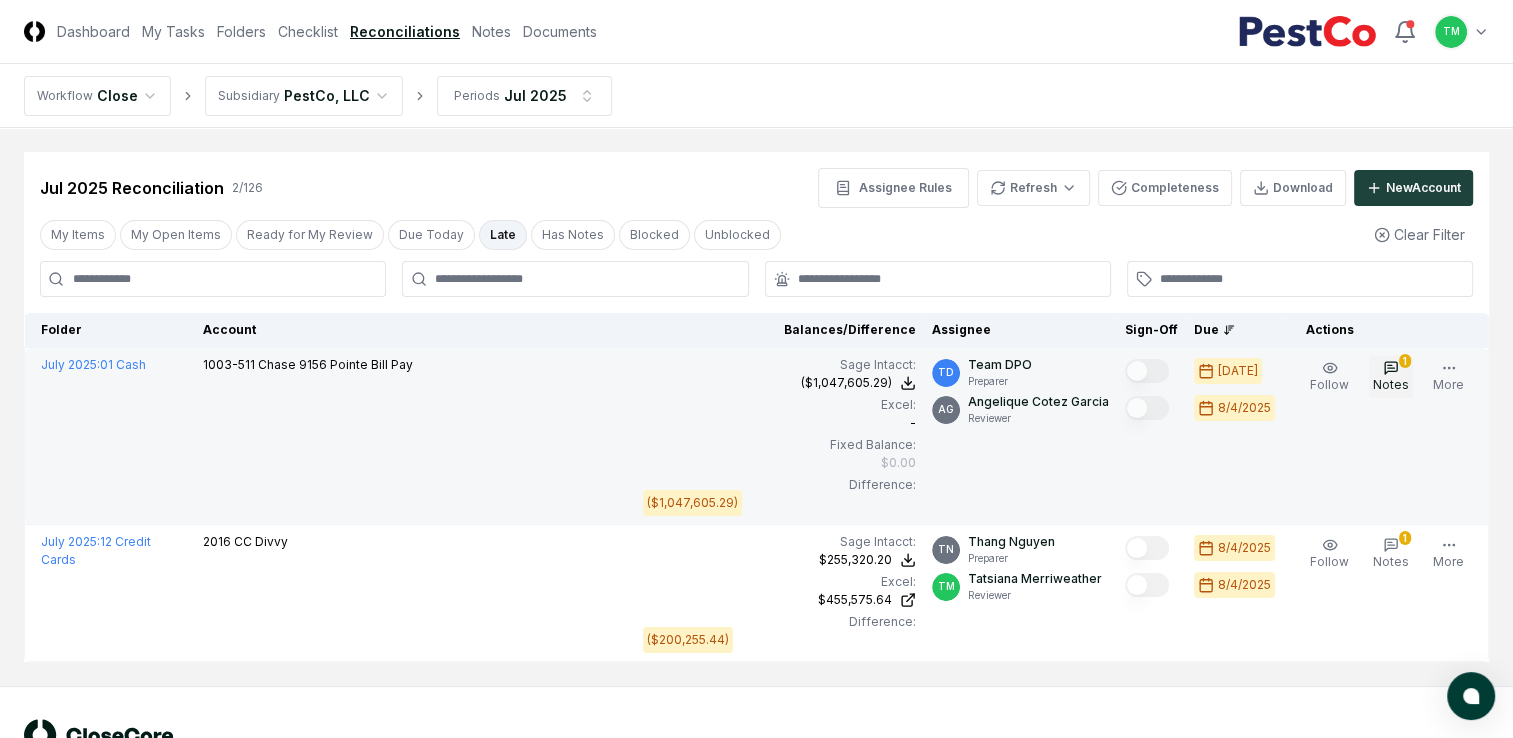 click on "Notes" at bounding box center (1391, 384) 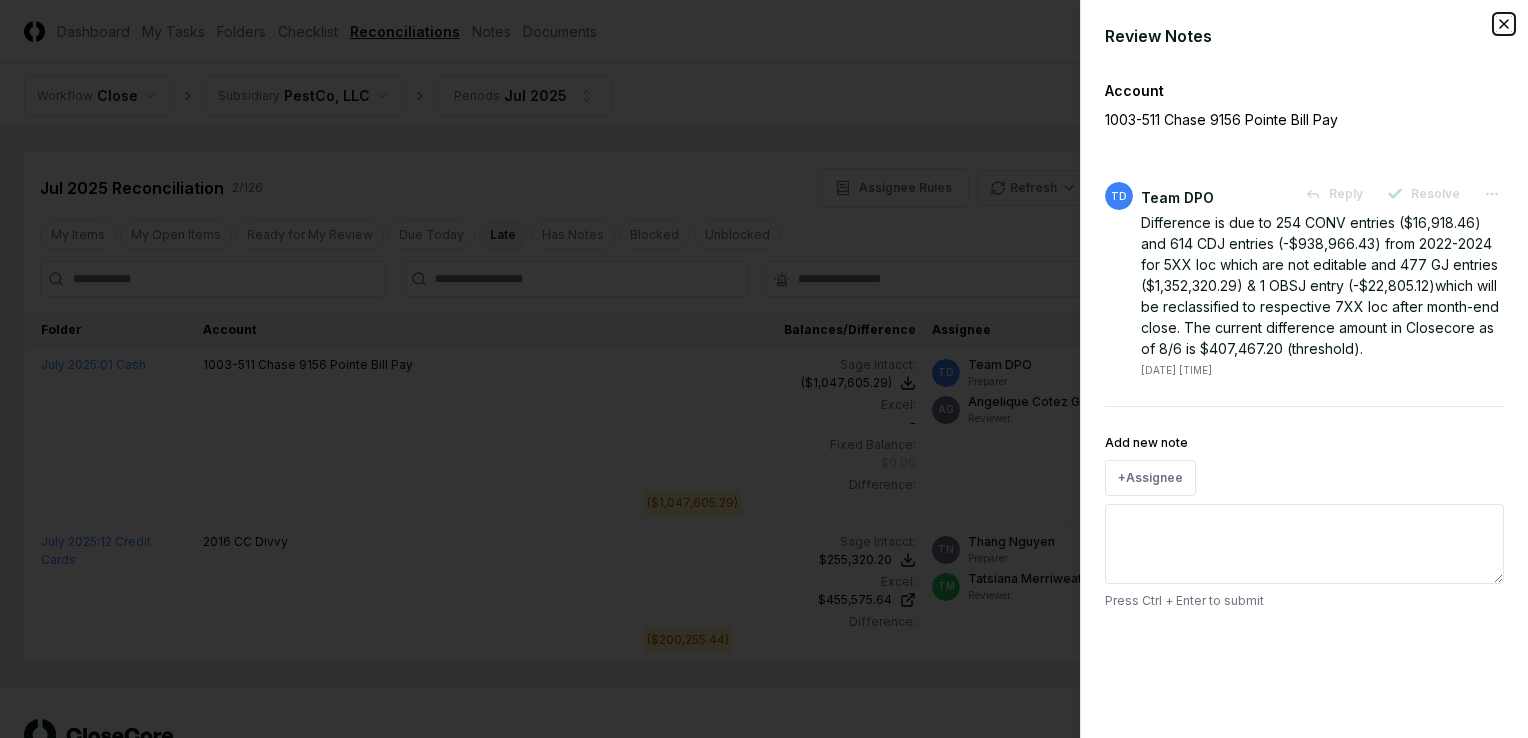 click 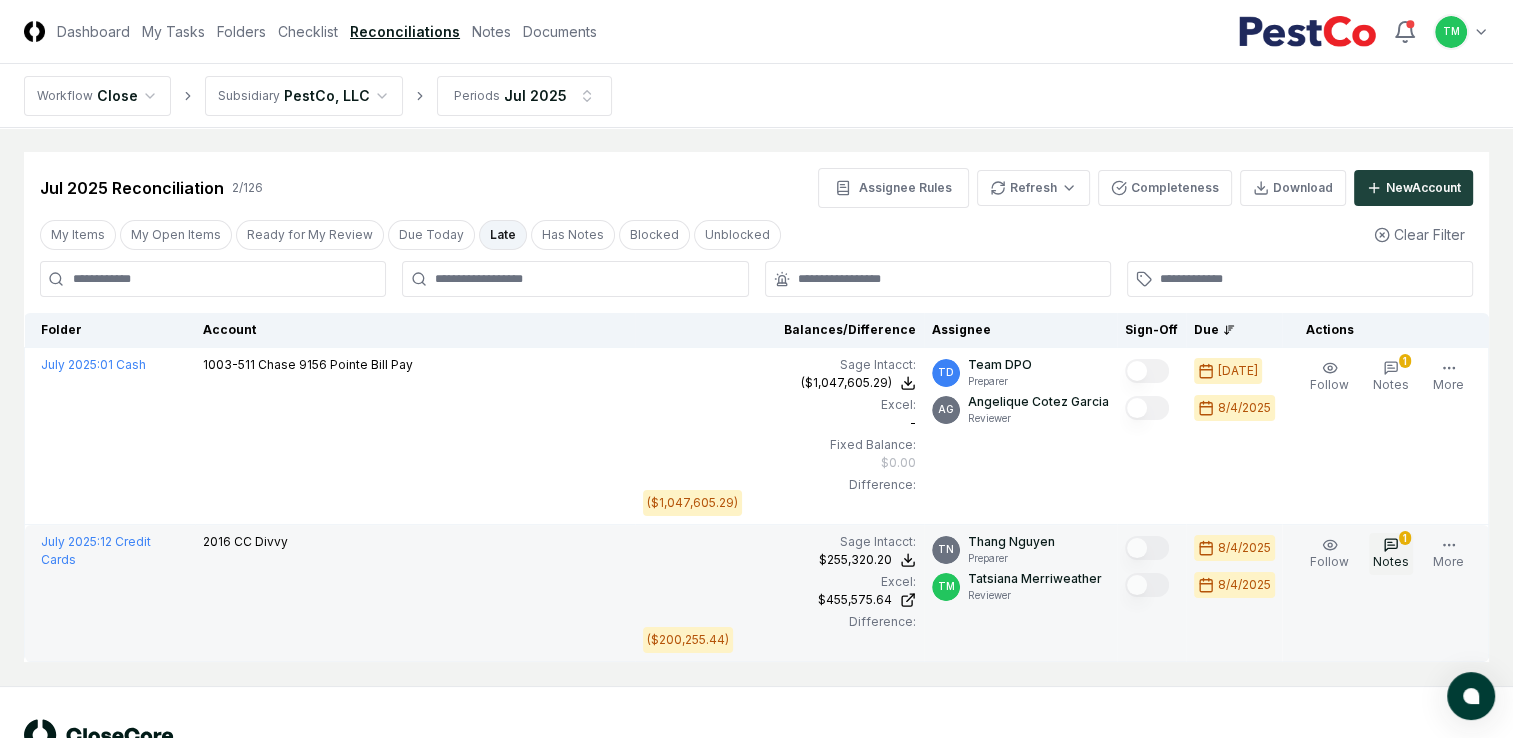 click on "Notes" at bounding box center [1391, 561] 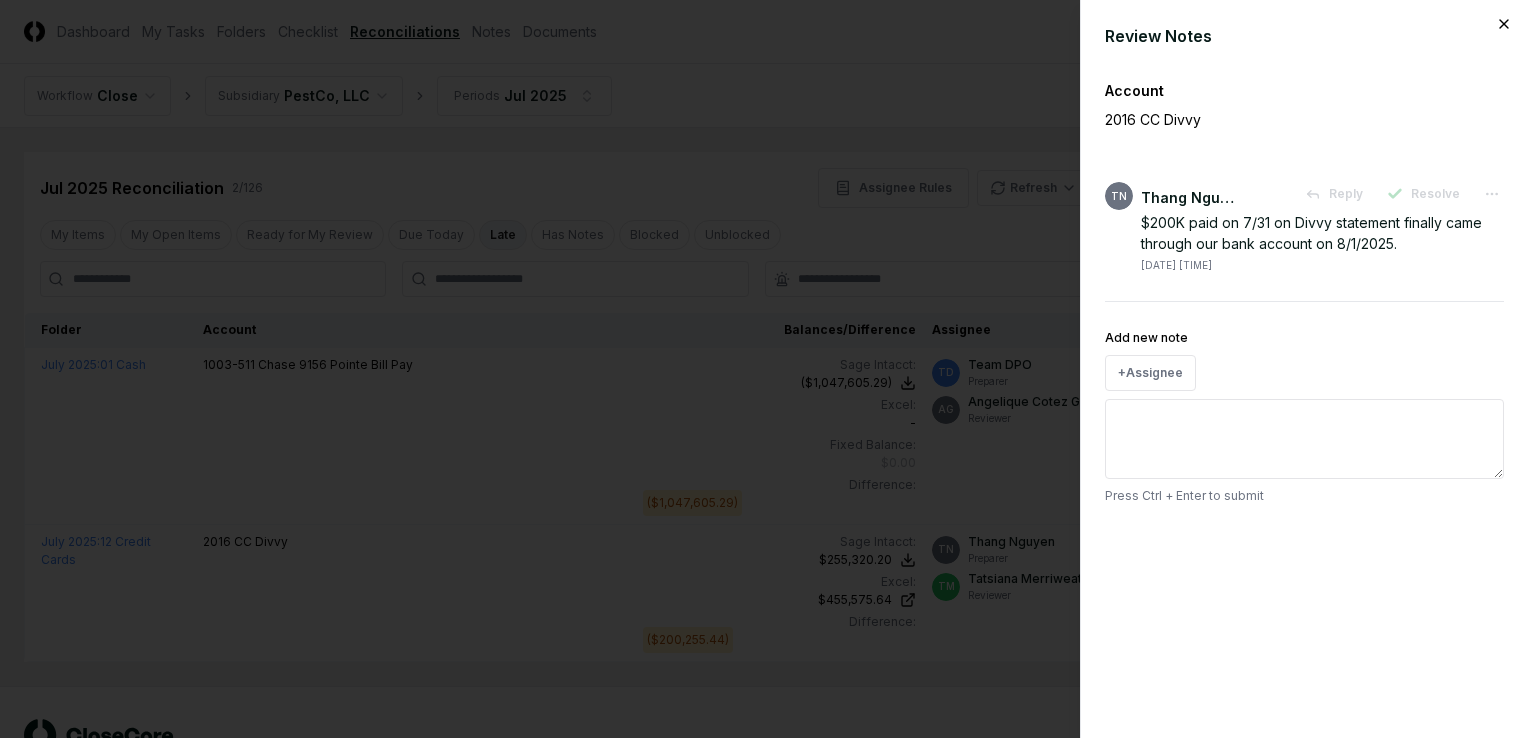 click on "Review Notes Account 2016 CC Divvy TN [FIRST] [LAST] Reply Resolve $200K paid on 7/31 on Divvy statement finally came through our bank account on 8/1/2025. 8/1/2025 6:03 PM Add new note + Assignee Press Ctrl + Enter to submit Close" at bounding box center [1304, 369] 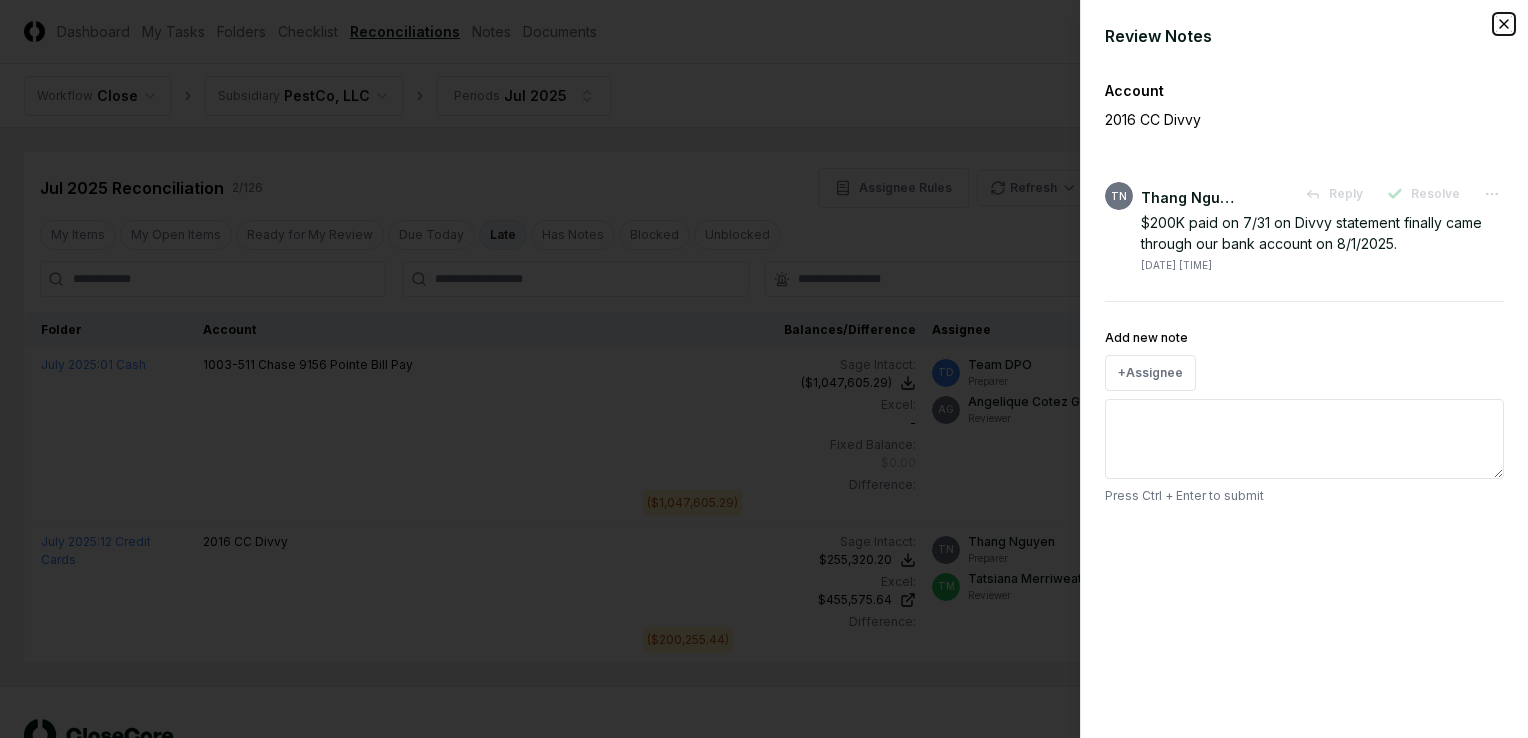 click 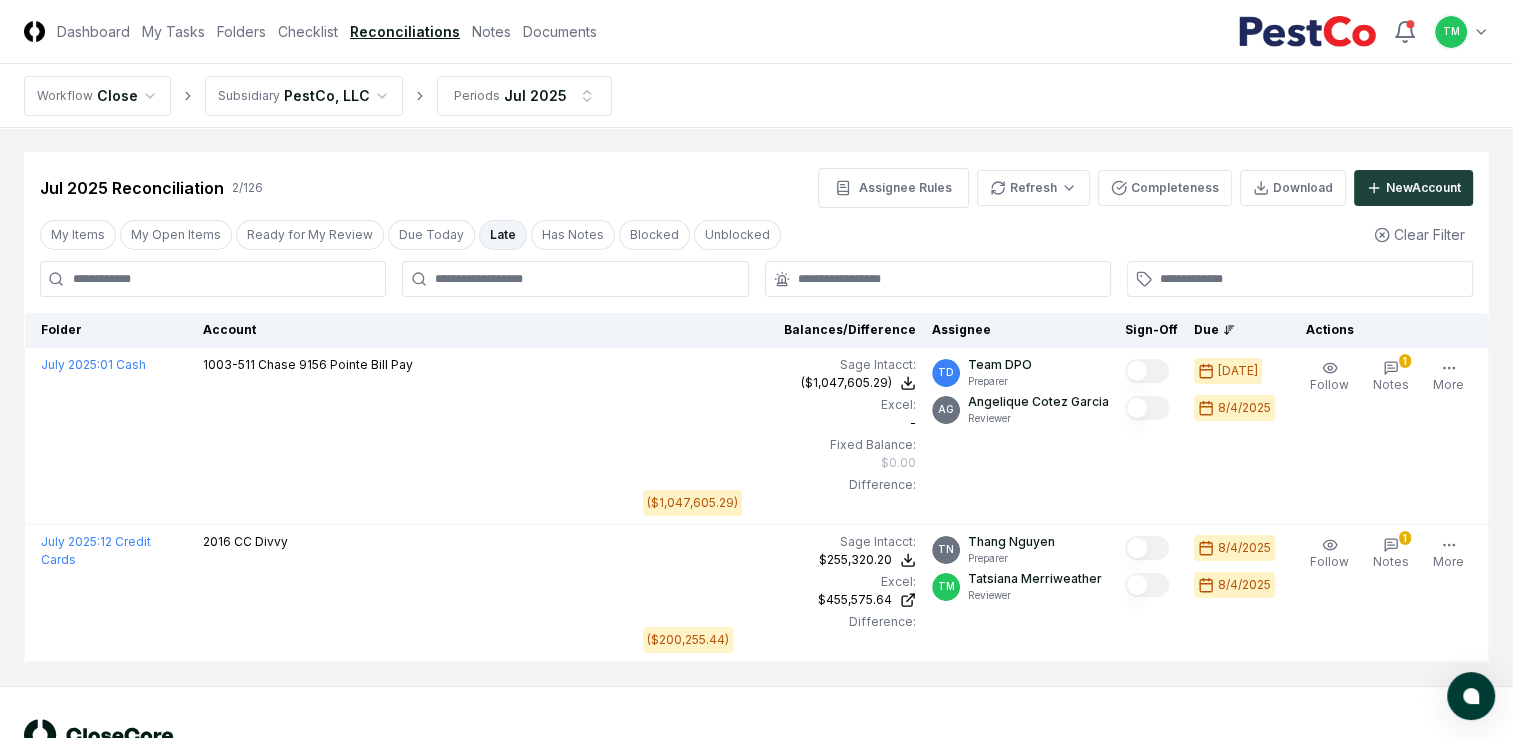 click on "Late" at bounding box center [503, 235] 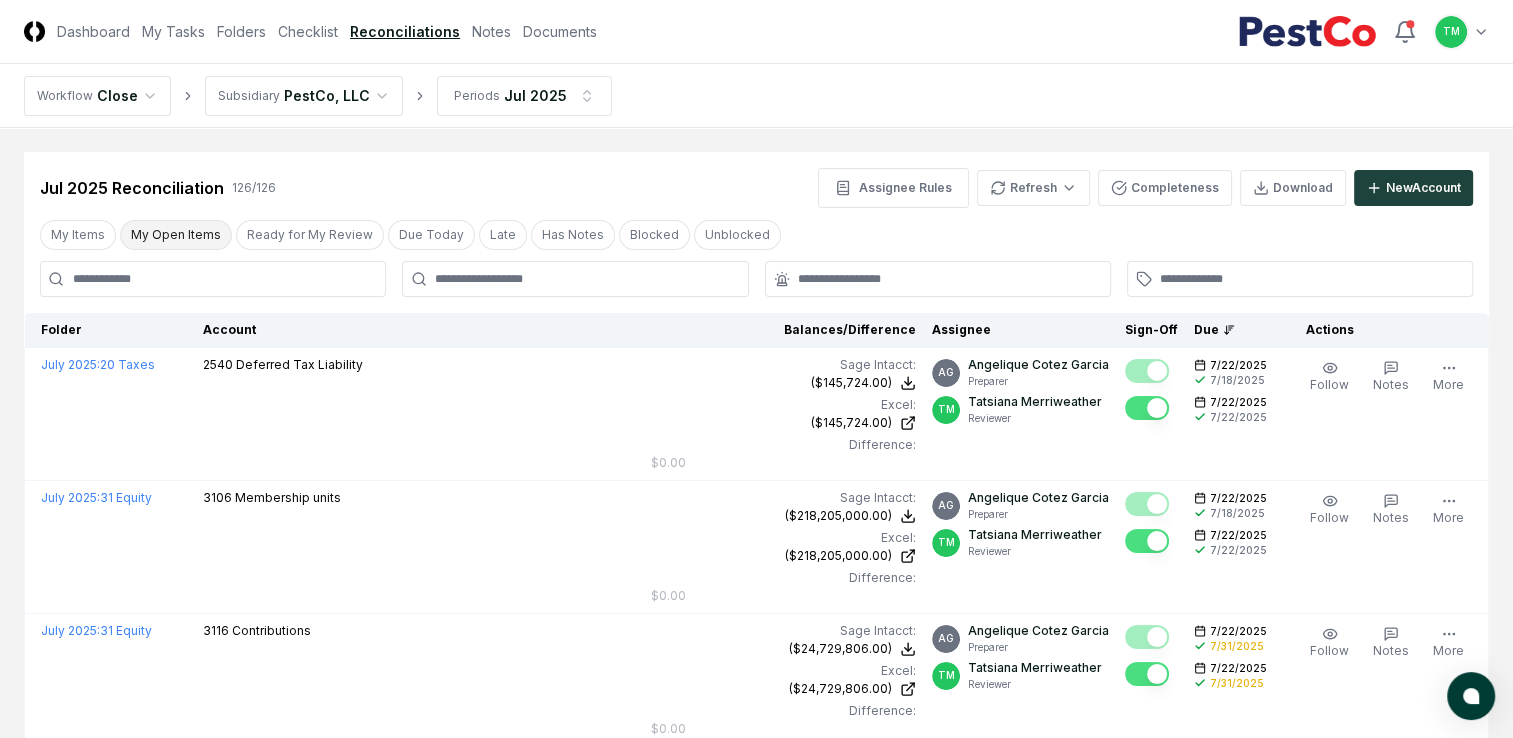 click on "My Open Items" at bounding box center [176, 235] 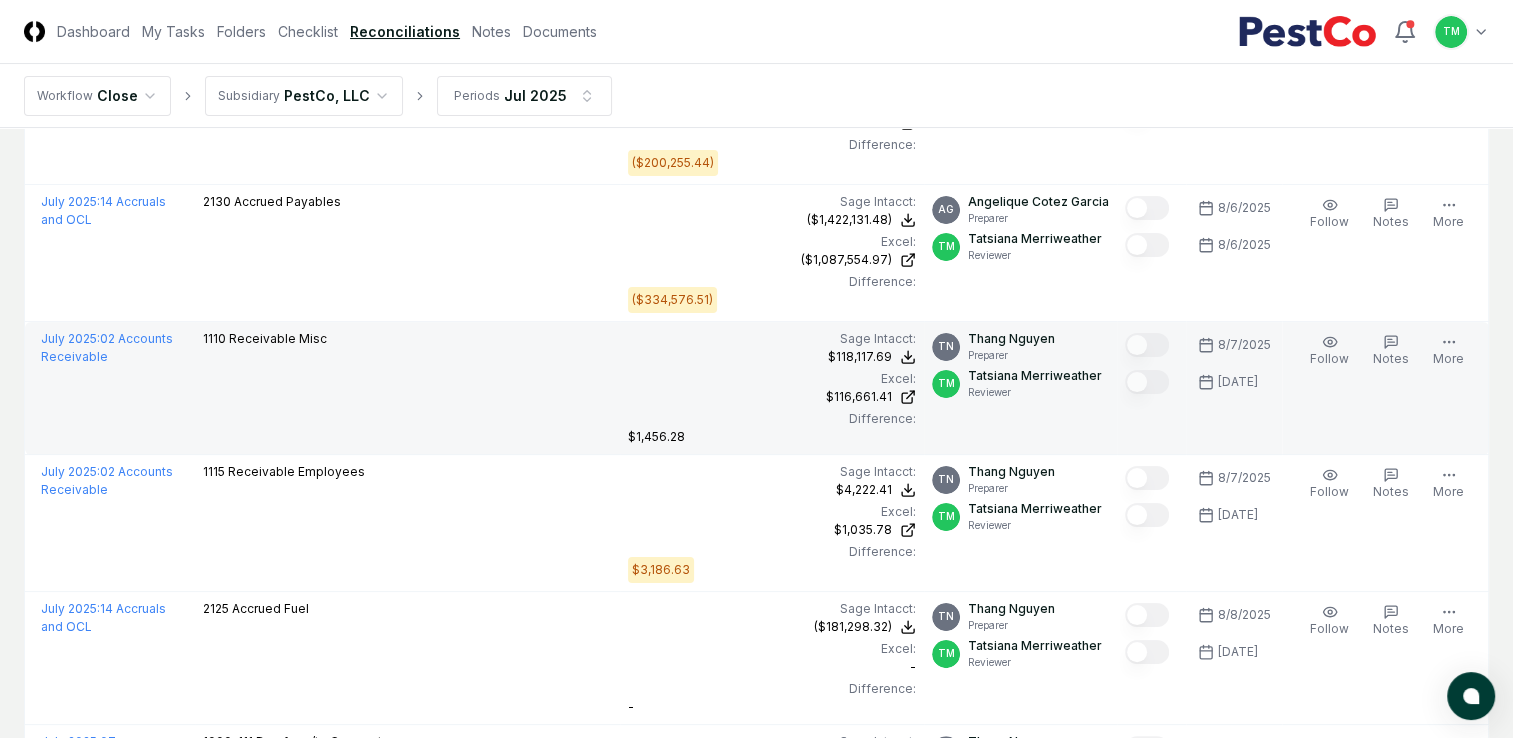 scroll, scrollTop: 0, scrollLeft: 0, axis: both 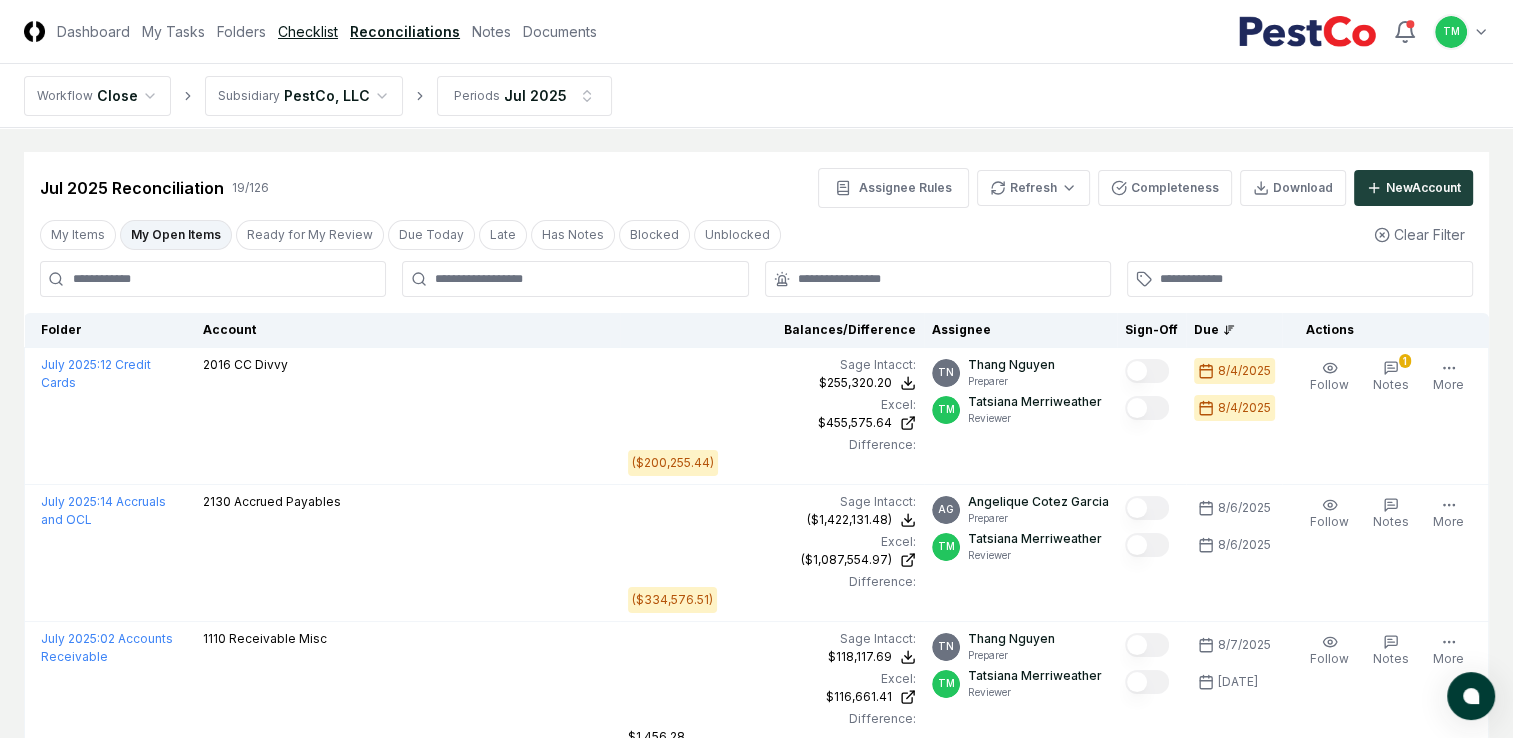 click on "Checklist" at bounding box center (308, 31) 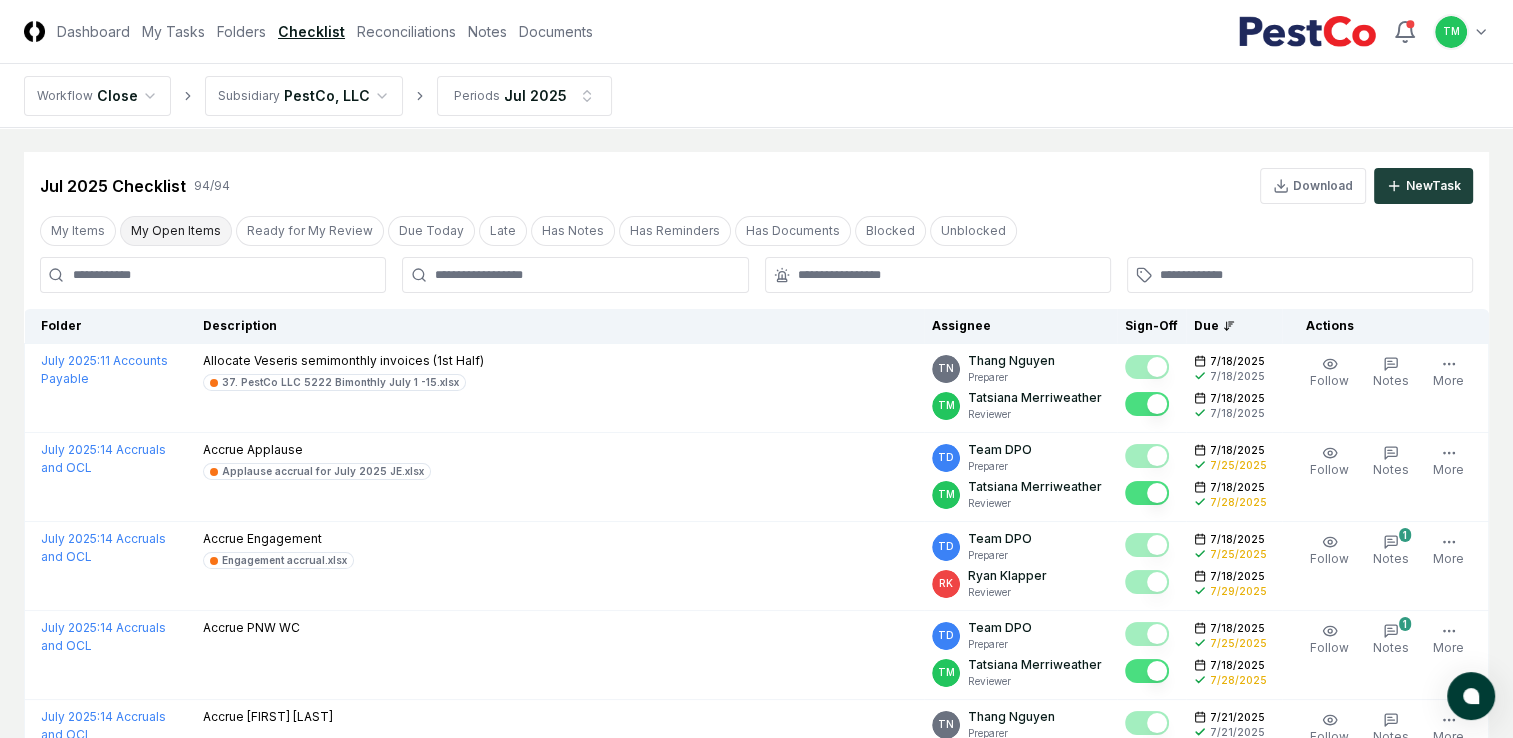 click on "My Open Items" at bounding box center [176, 231] 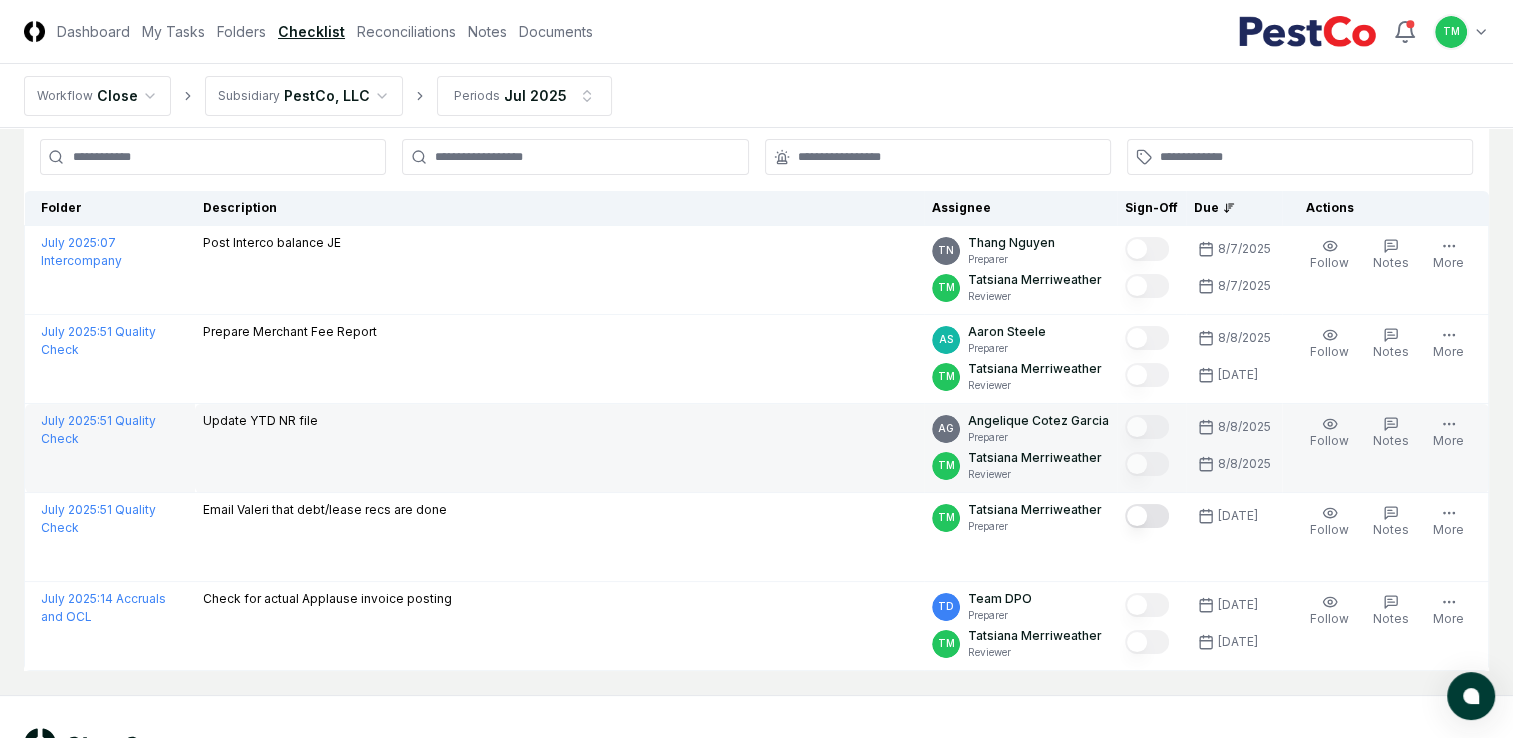 scroll, scrollTop: 193, scrollLeft: 0, axis: vertical 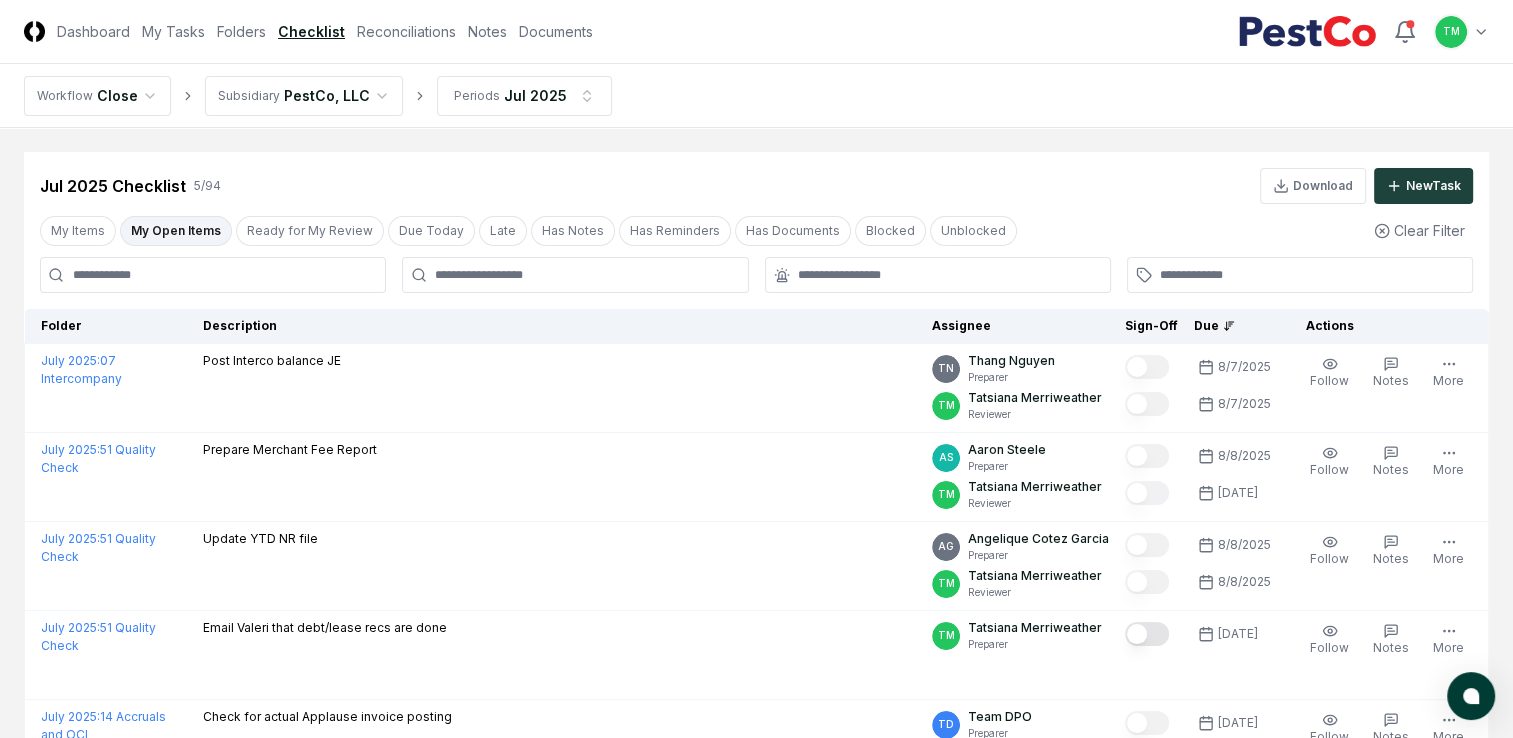 click on "My Open Items" at bounding box center [176, 231] 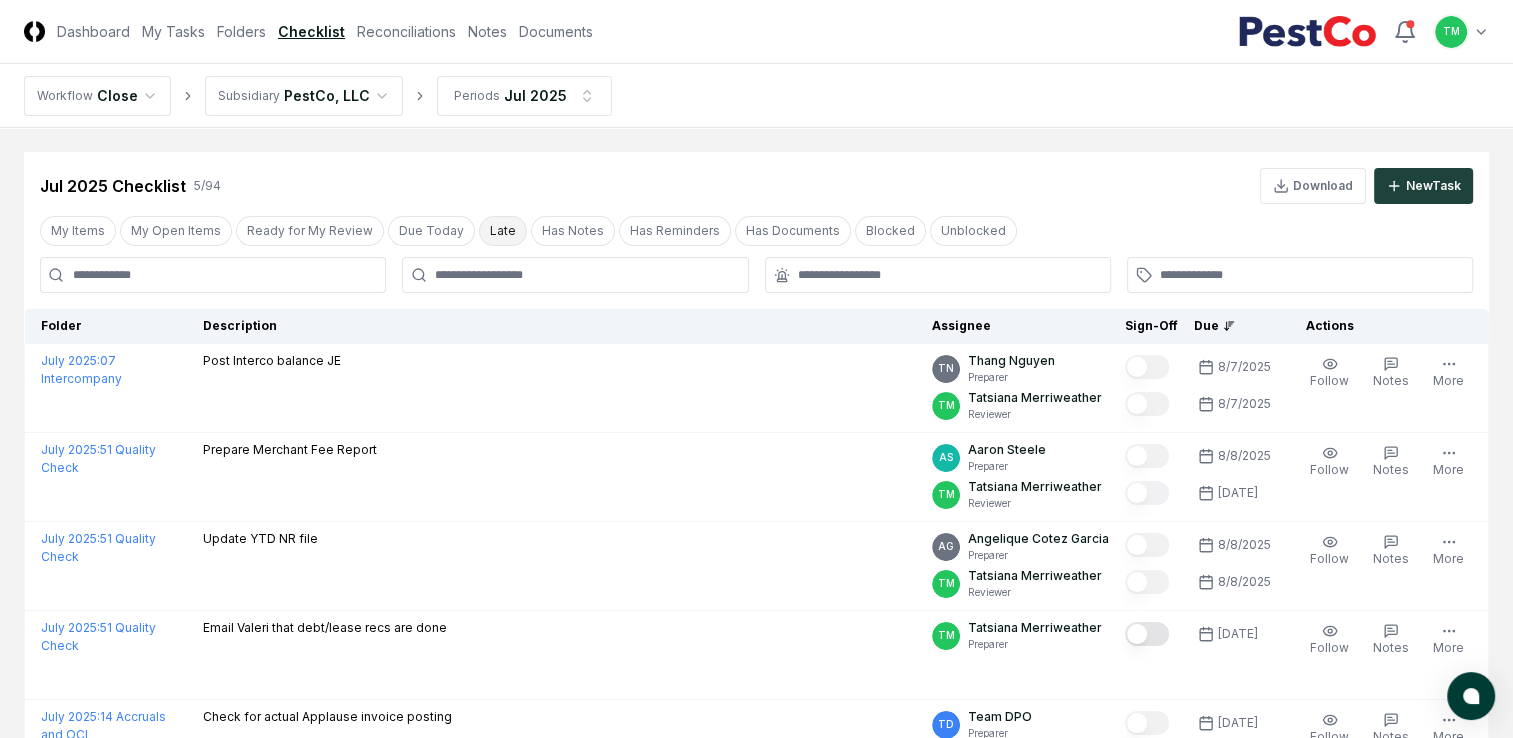 click on "Late" at bounding box center (503, 231) 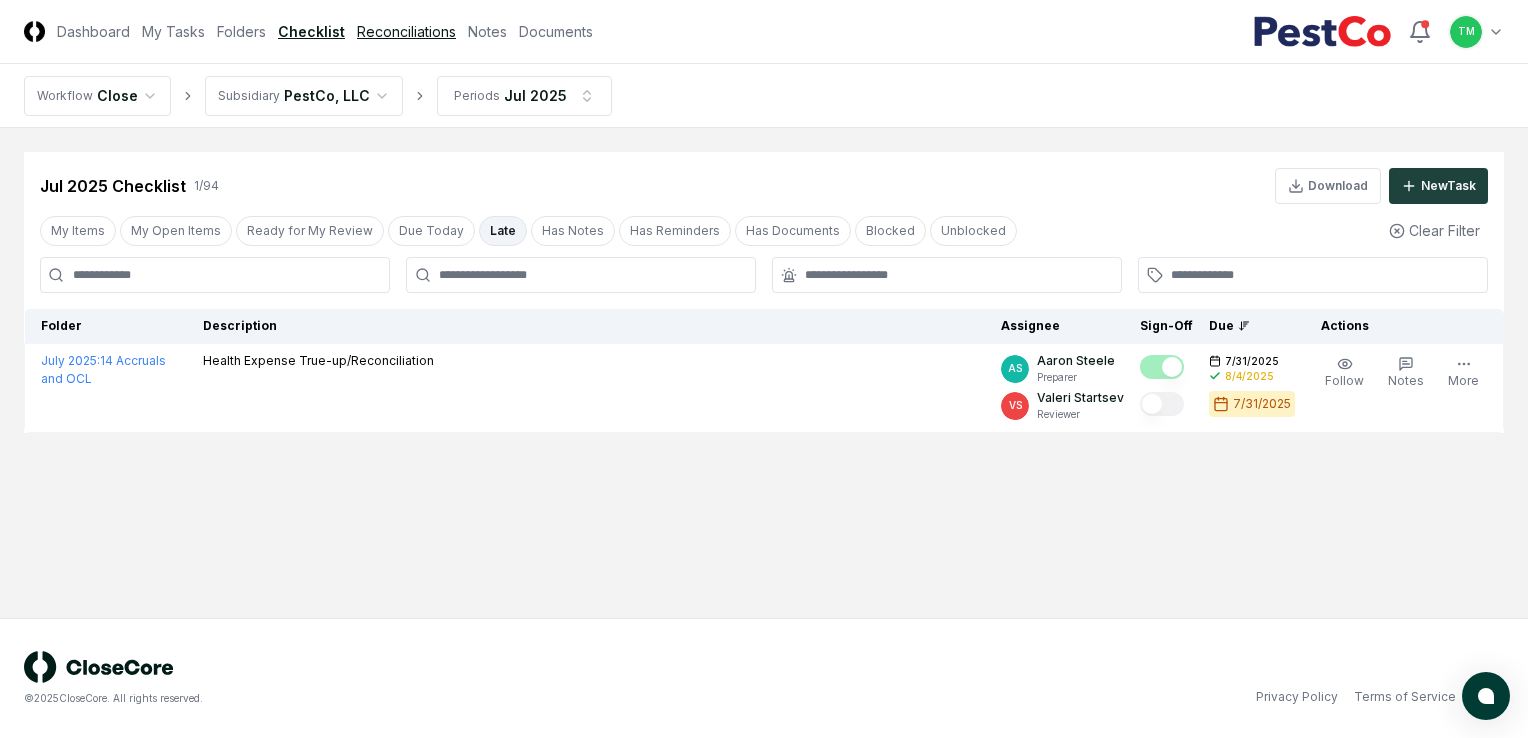 click on "Reconciliations" at bounding box center (406, 31) 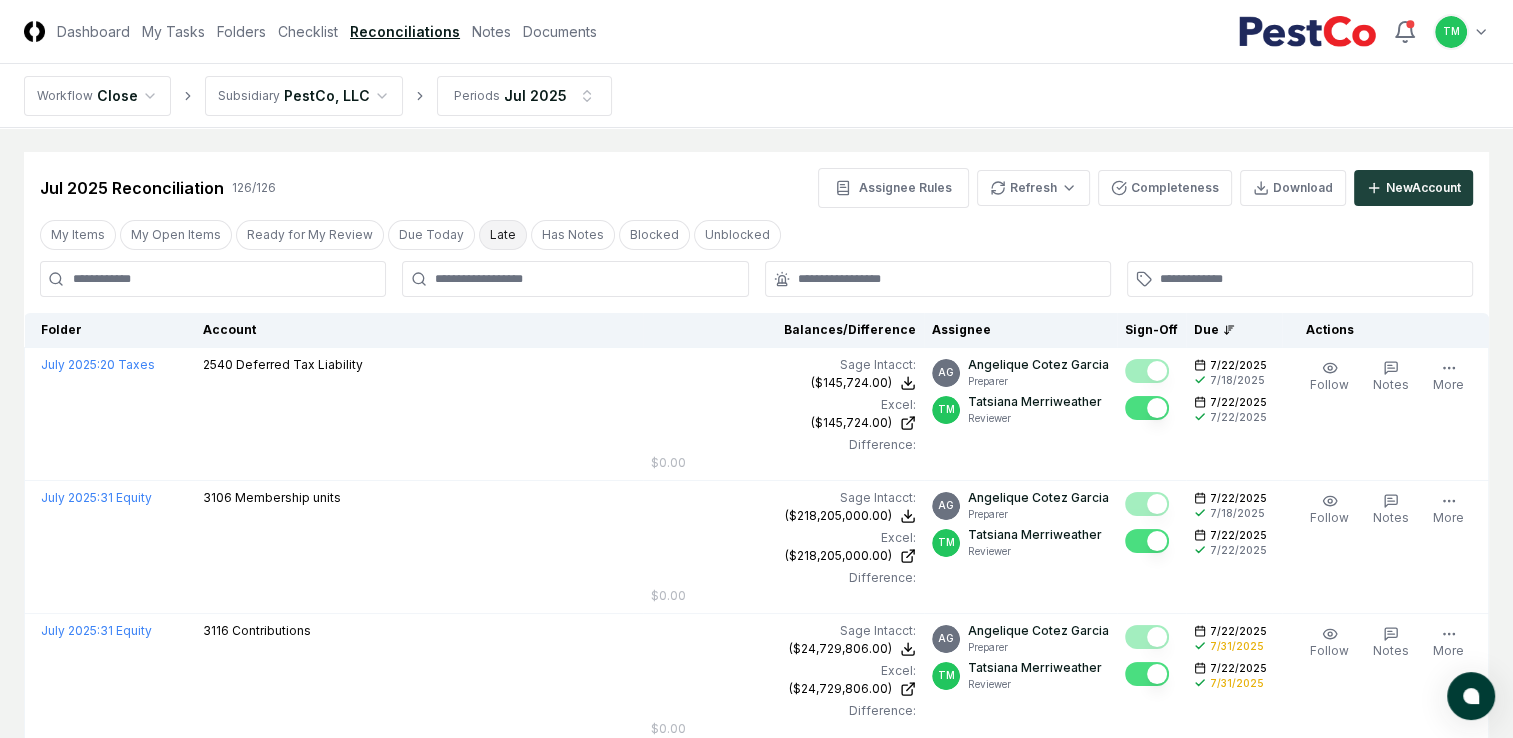 click on "Late" at bounding box center [503, 235] 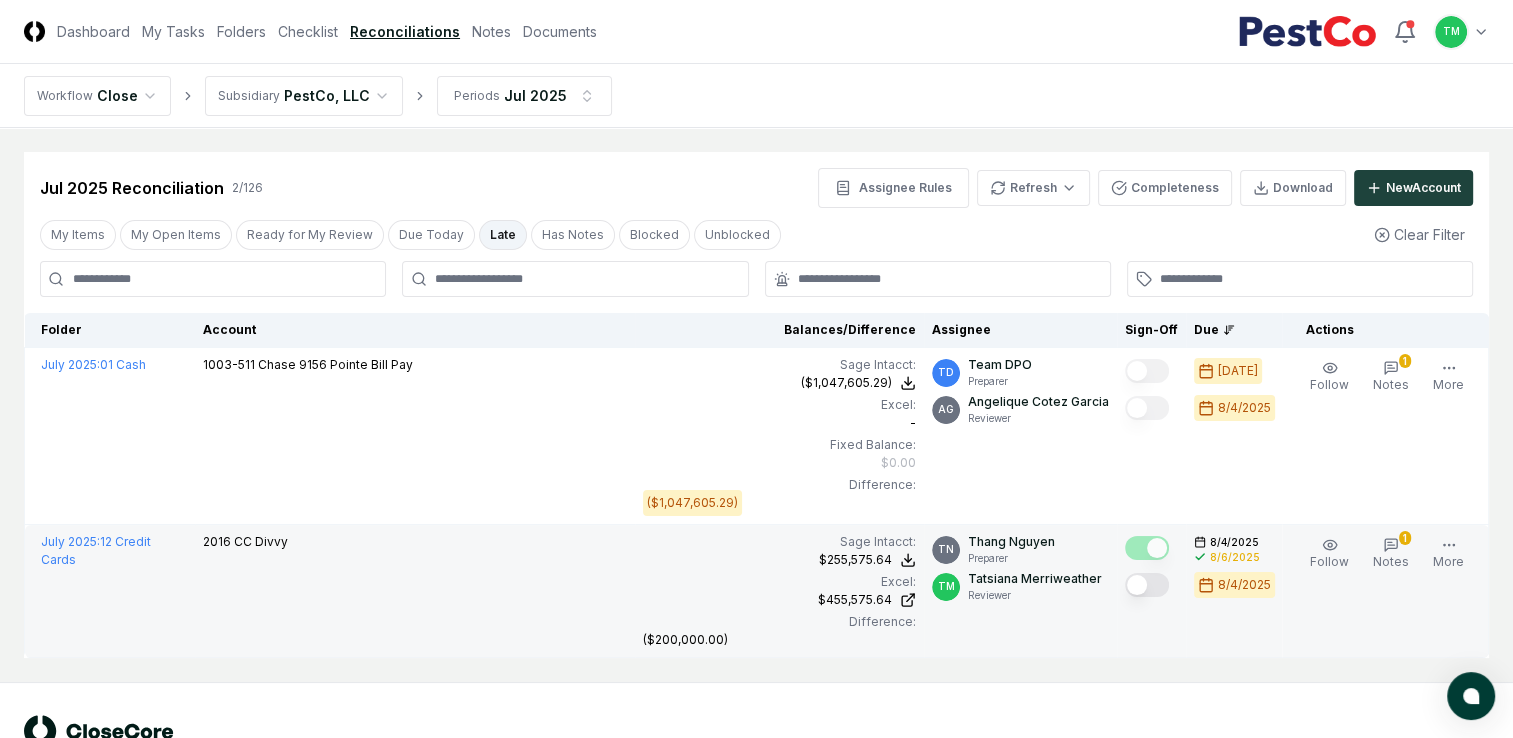 click at bounding box center [1147, 585] 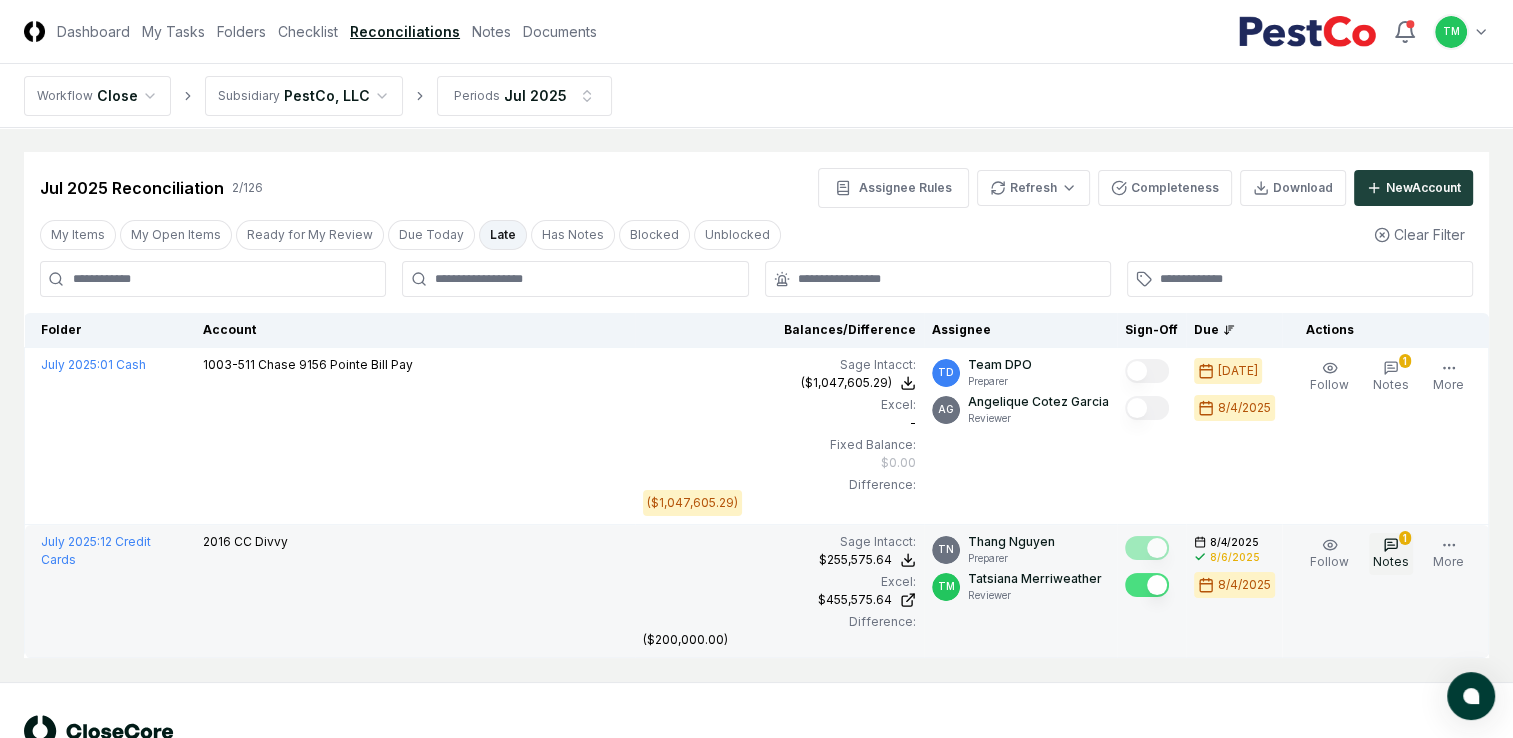click on "Notes" at bounding box center (1391, 561) 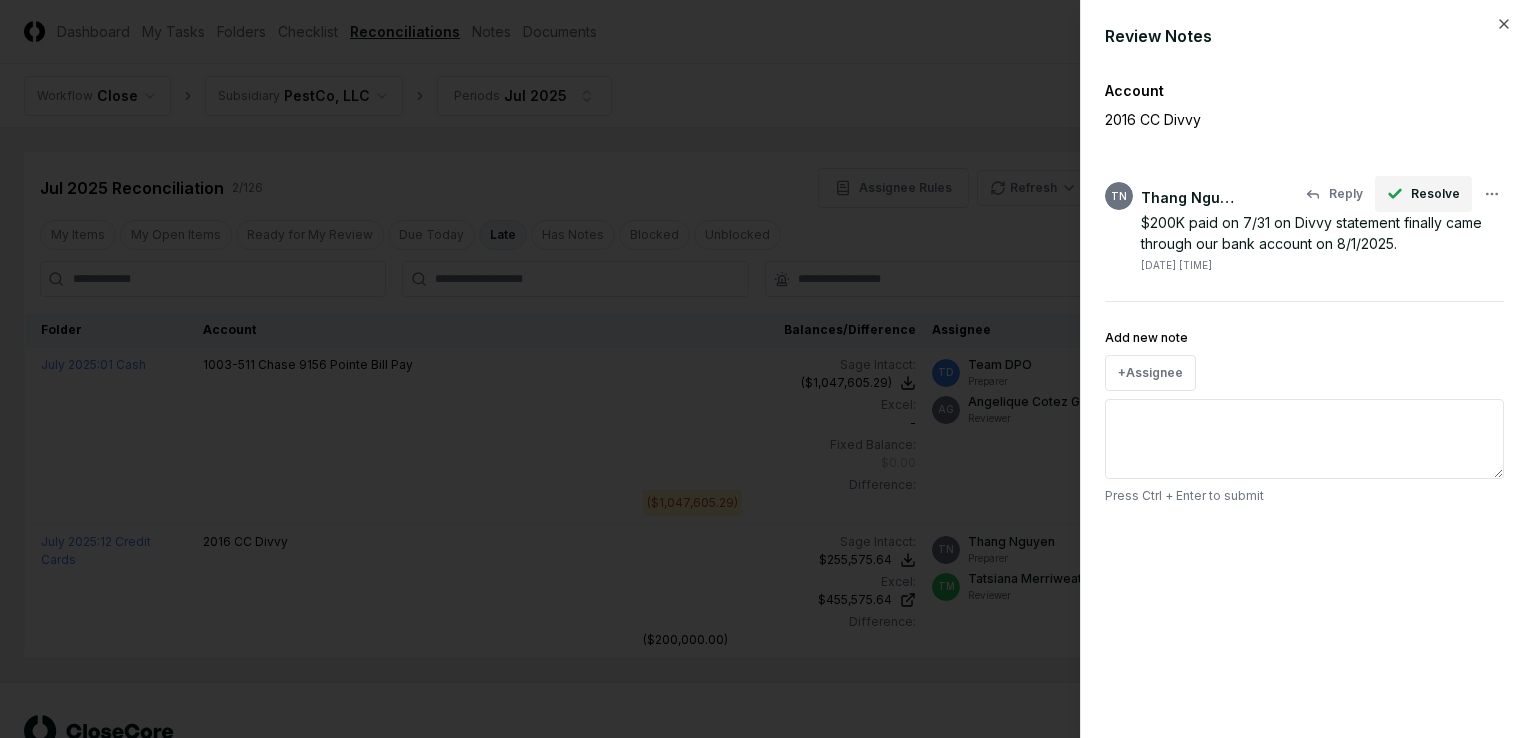click on "Resolve" at bounding box center [1435, 194] 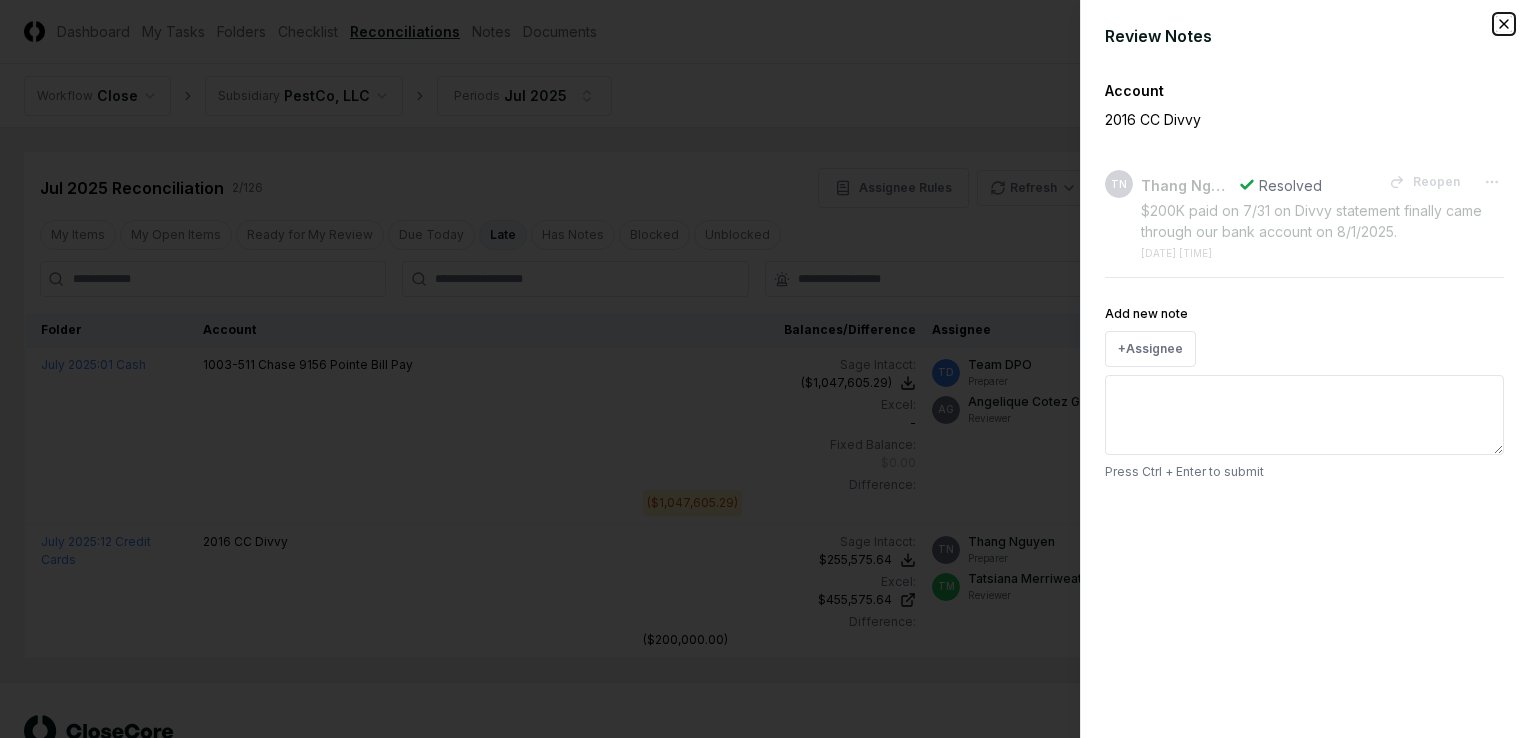 click 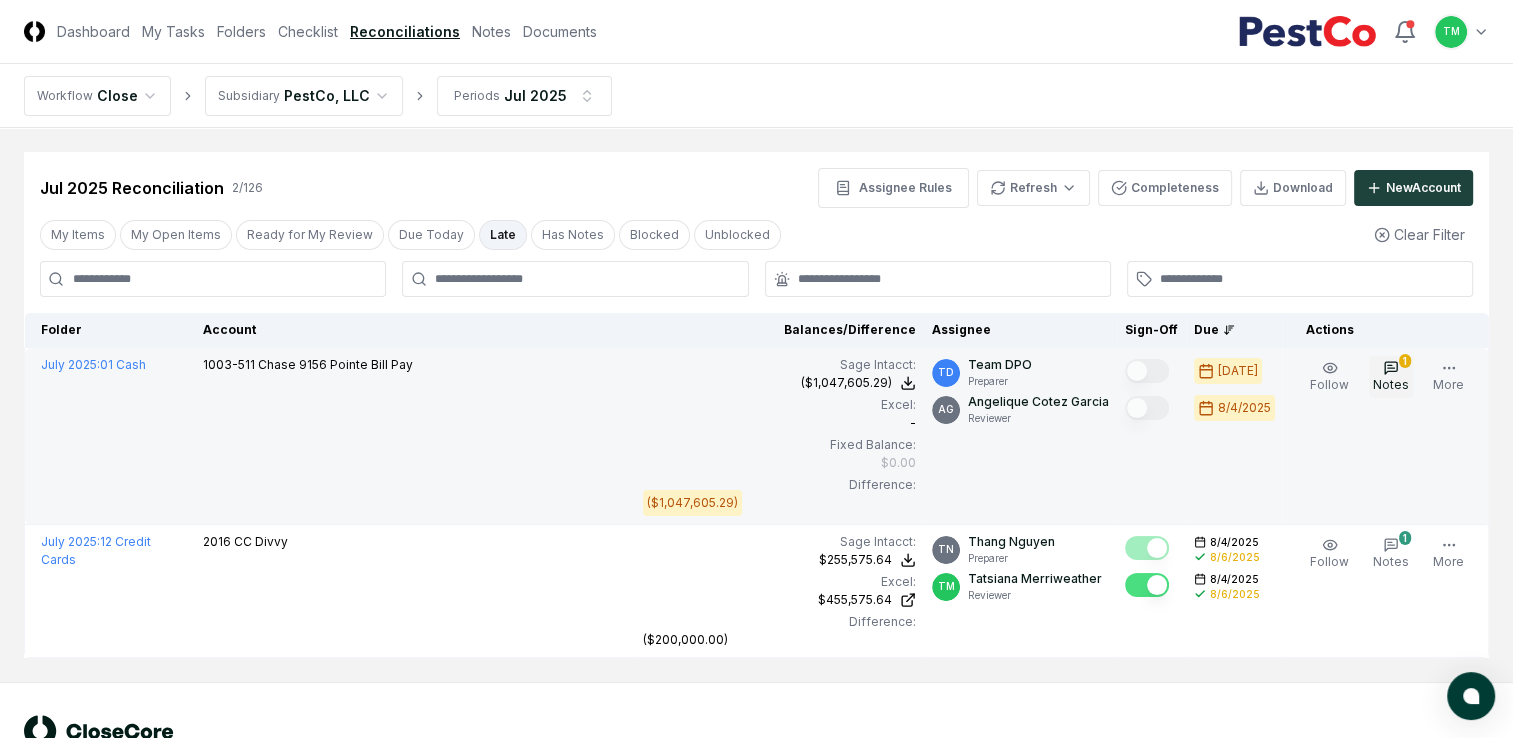 click 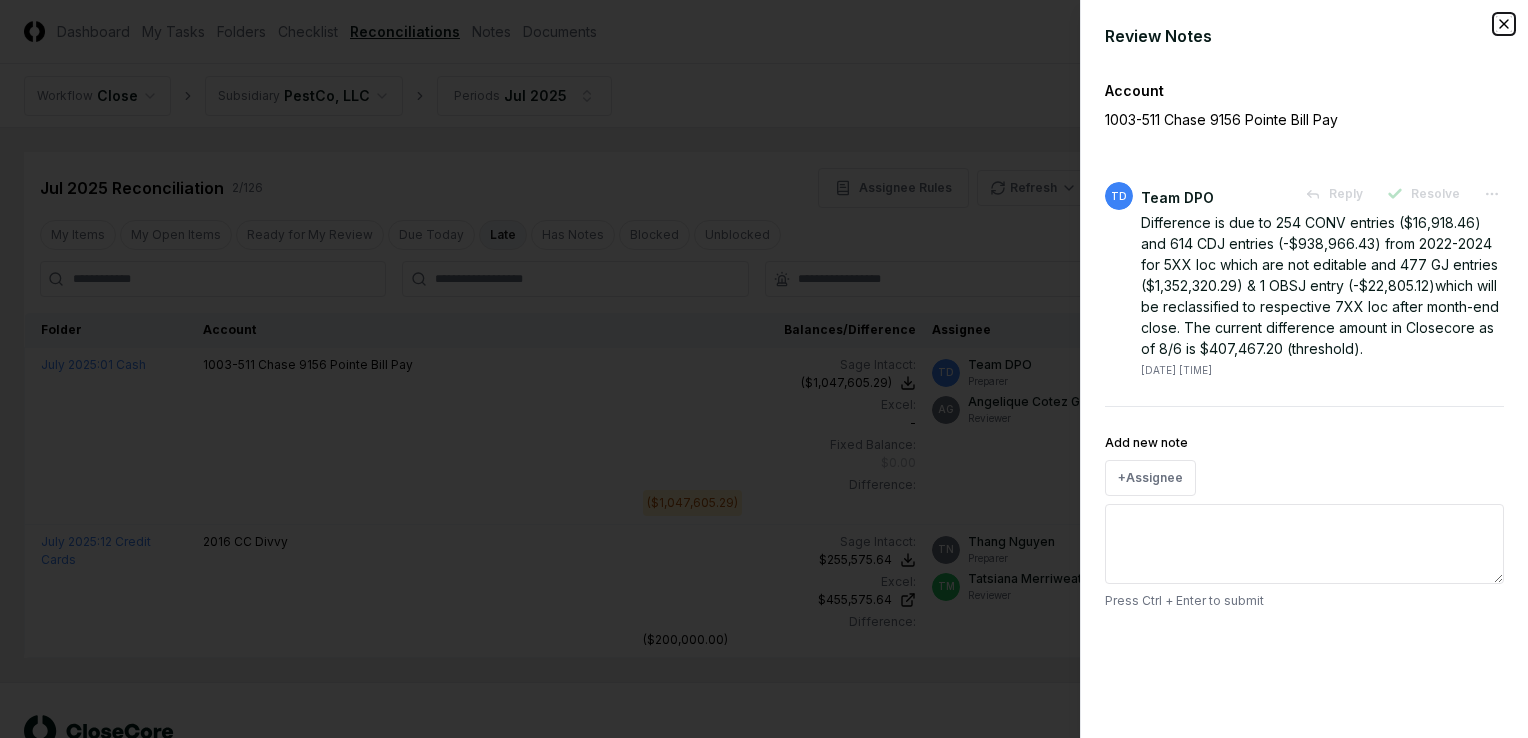 click 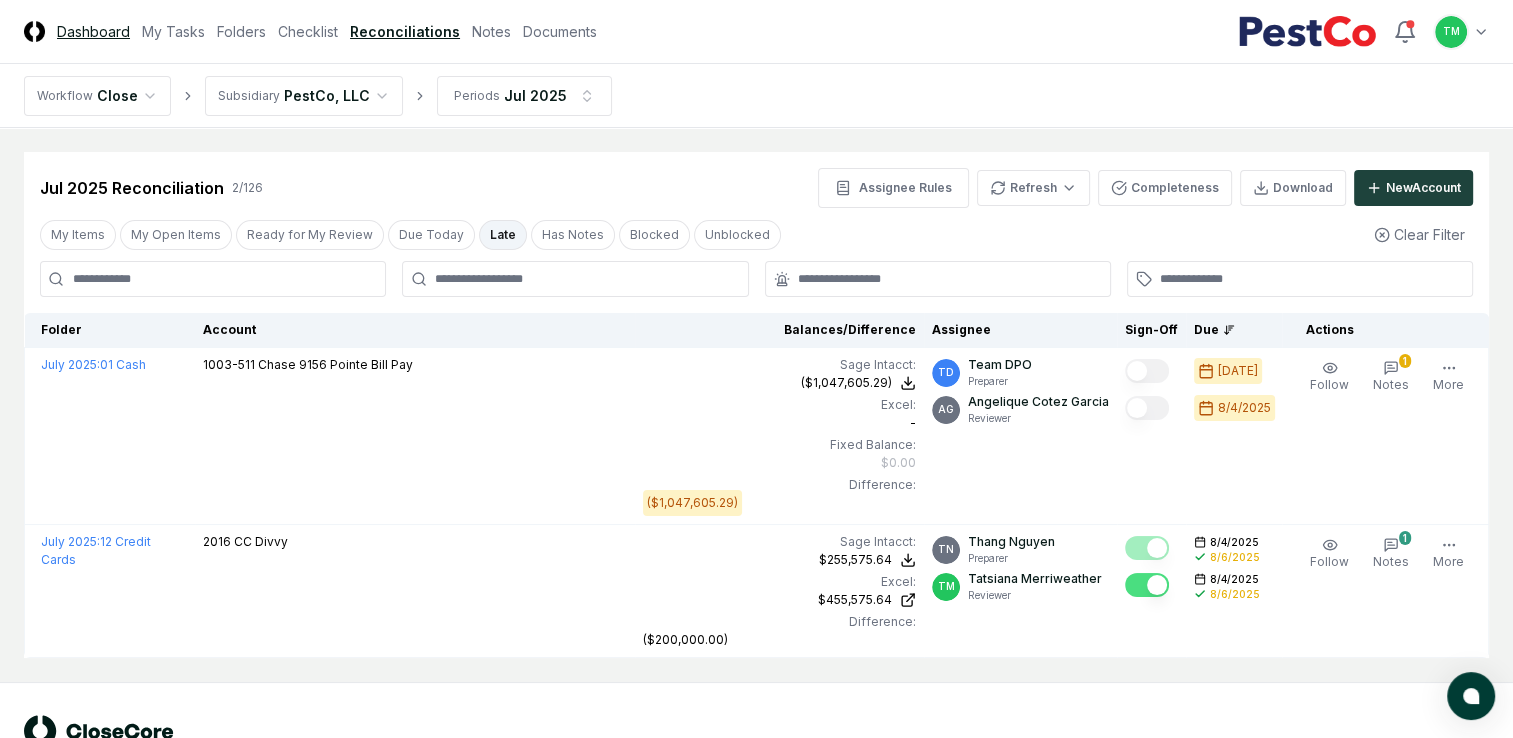click on "Dashboard" at bounding box center (93, 31) 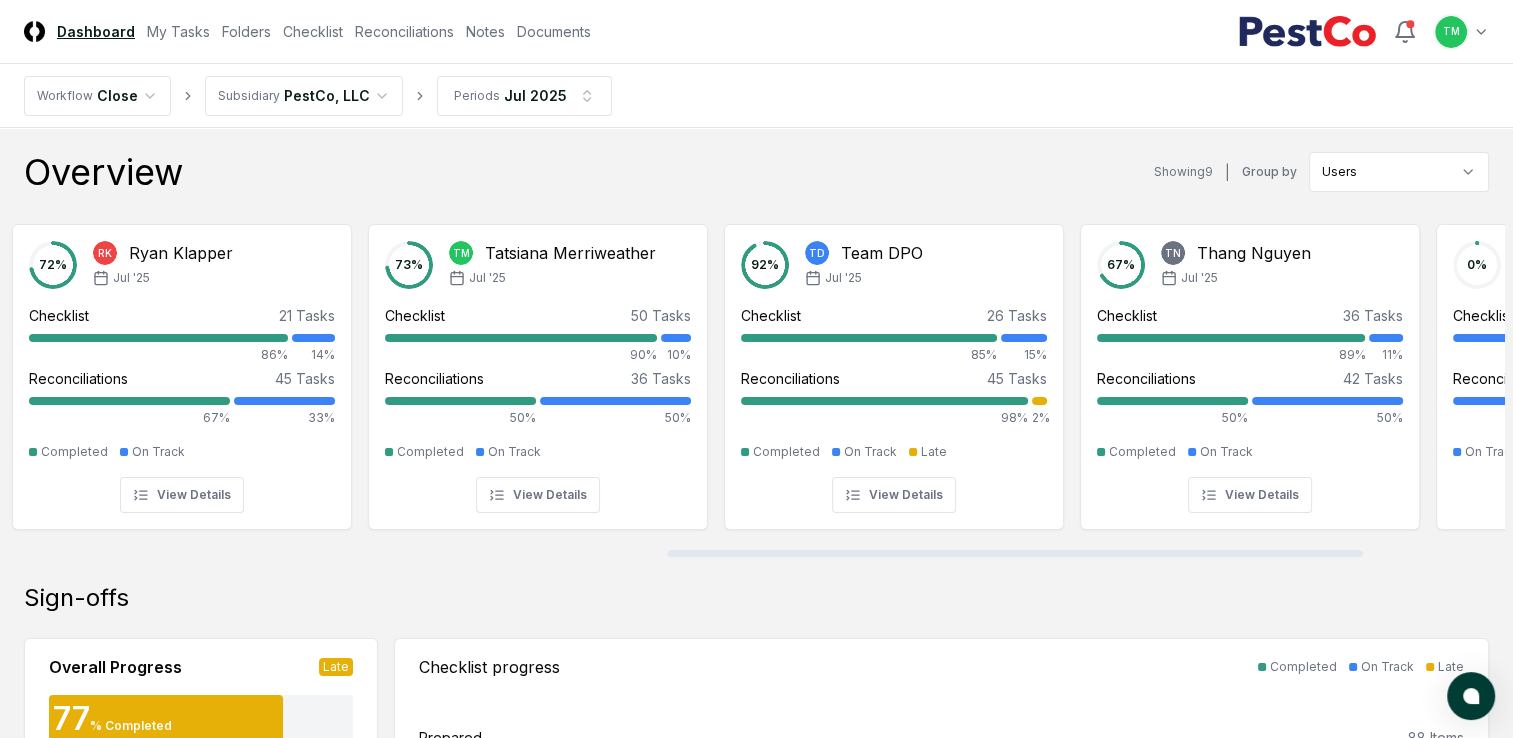 scroll, scrollTop: 0, scrollLeft: 1456, axis: horizontal 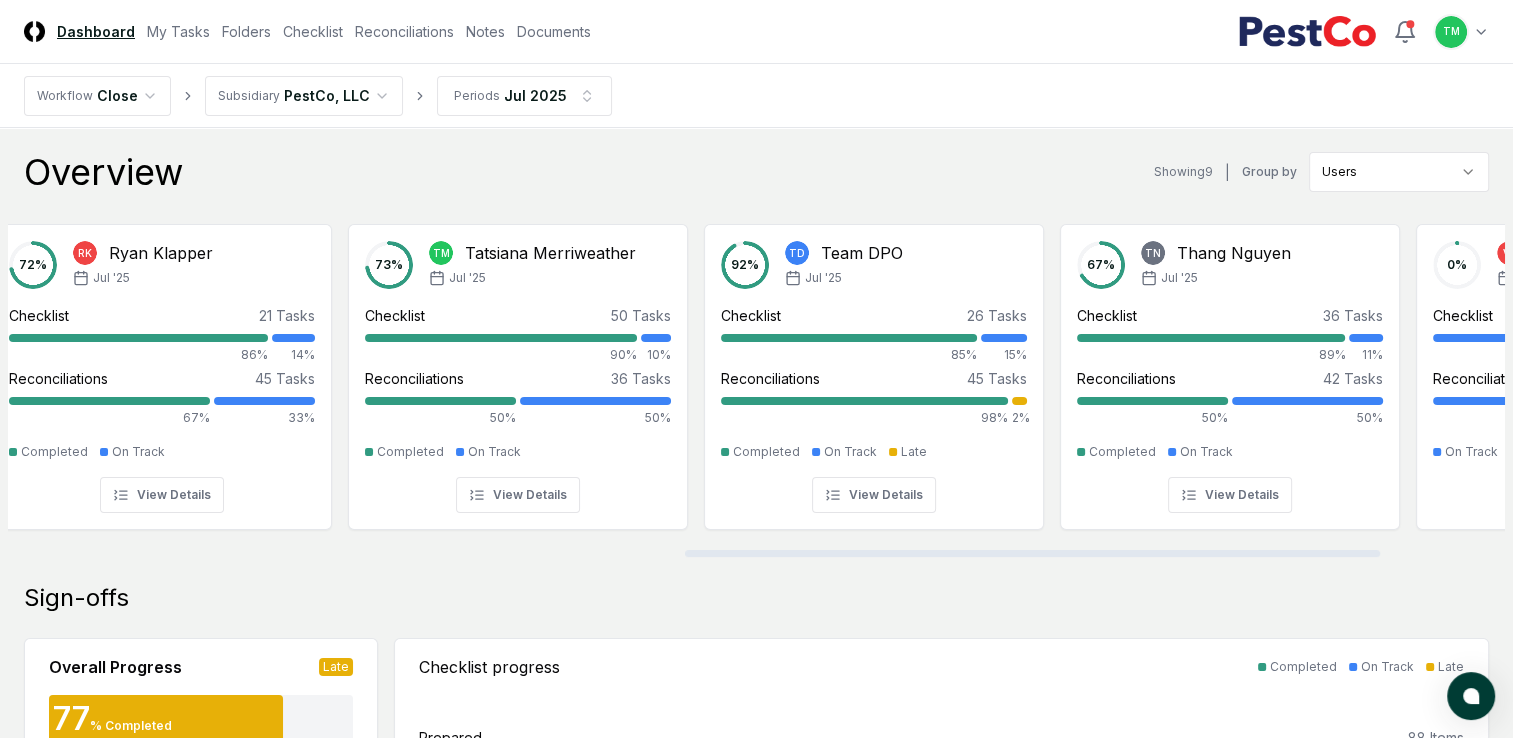 drag, startPoint x: 416, startPoint y: 554, endPoint x: 1092, endPoint y: 518, distance: 676.9579 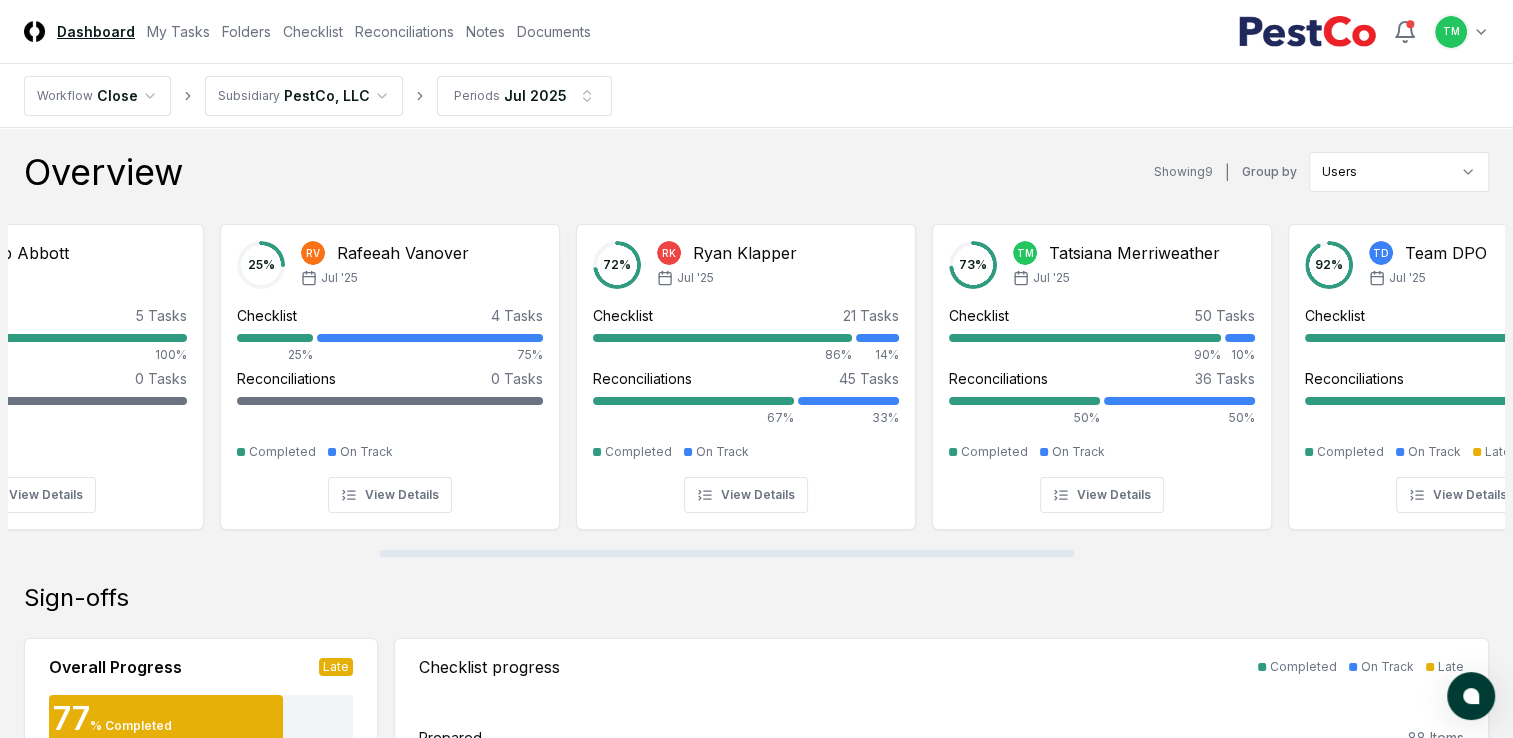 scroll, scrollTop: 0, scrollLeft: 792, axis: horizontal 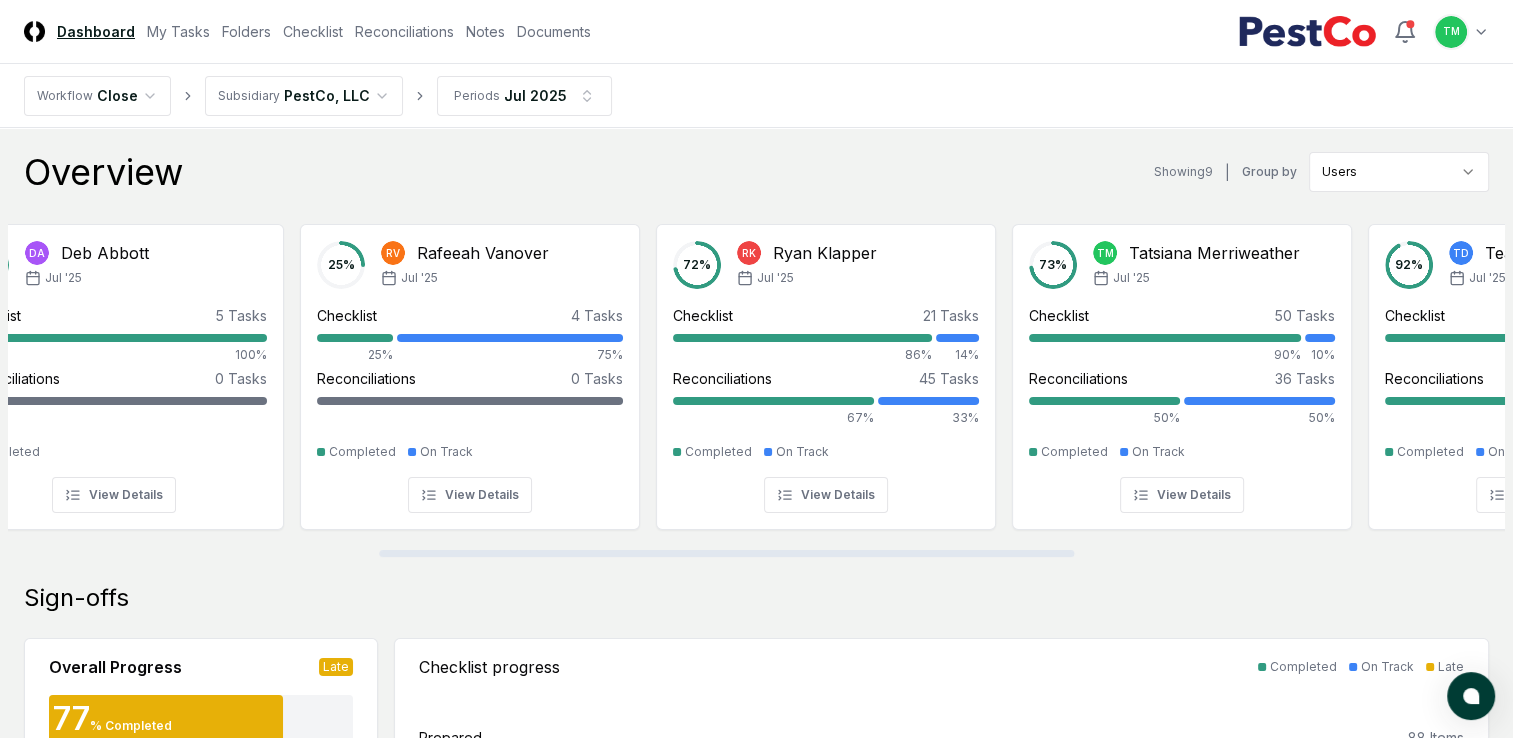 drag, startPoint x: 935, startPoint y: 552, endPoint x: 627, endPoint y: 530, distance: 308.78473 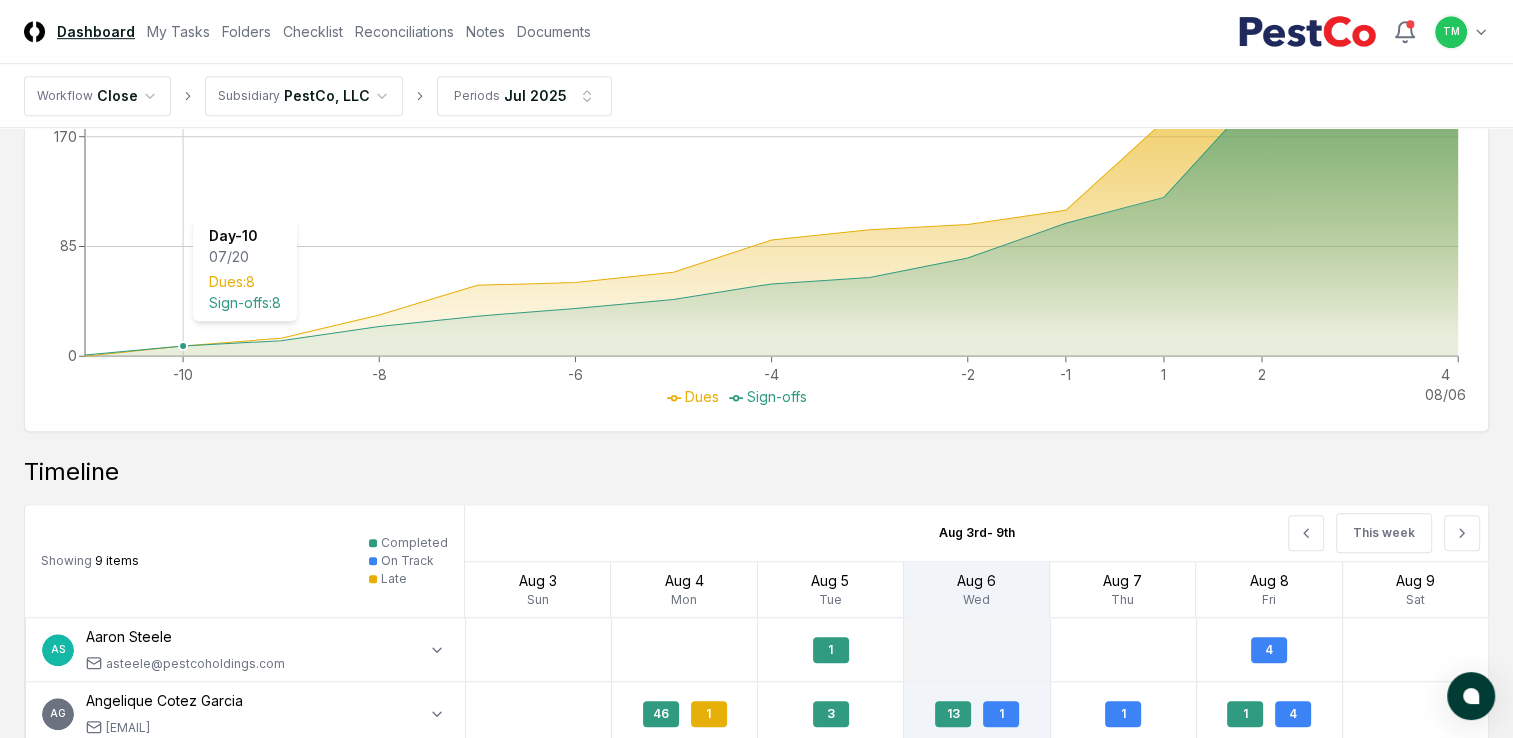 scroll, scrollTop: 1600, scrollLeft: 0, axis: vertical 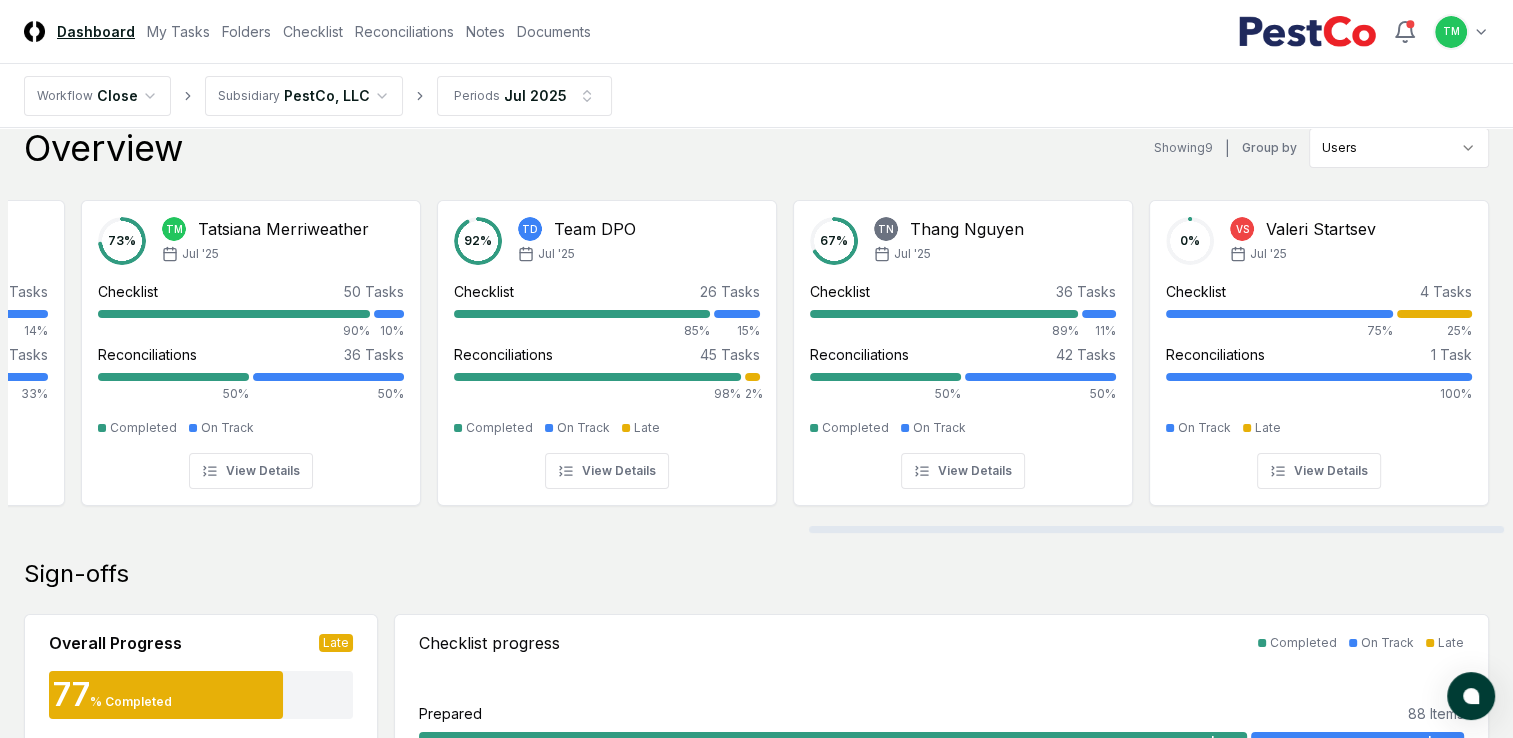 drag, startPoint x: 667, startPoint y: 532, endPoint x: 1181, endPoint y: 548, distance: 514.24896 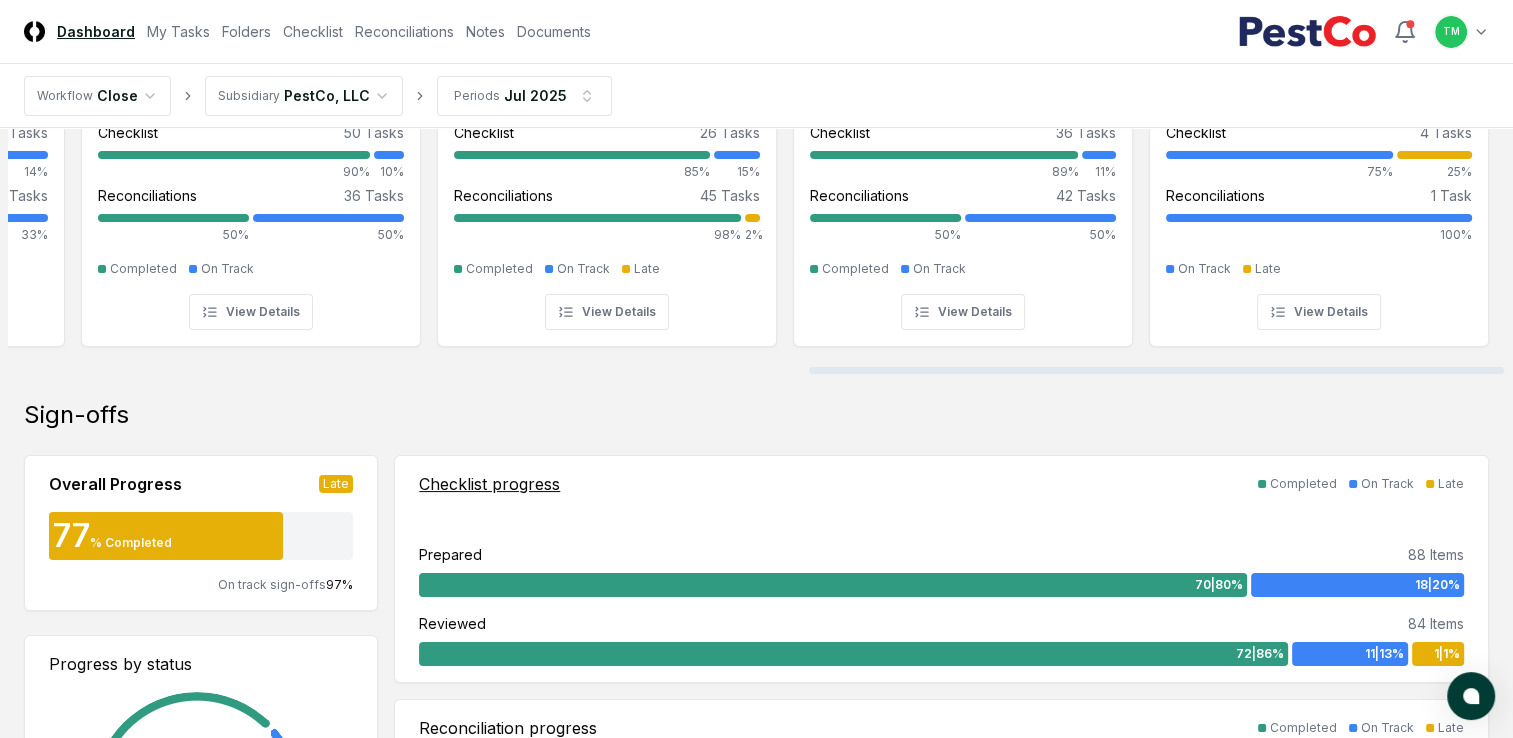 scroll, scrollTop: 324, scrollLeft: 0, axis: vertical 